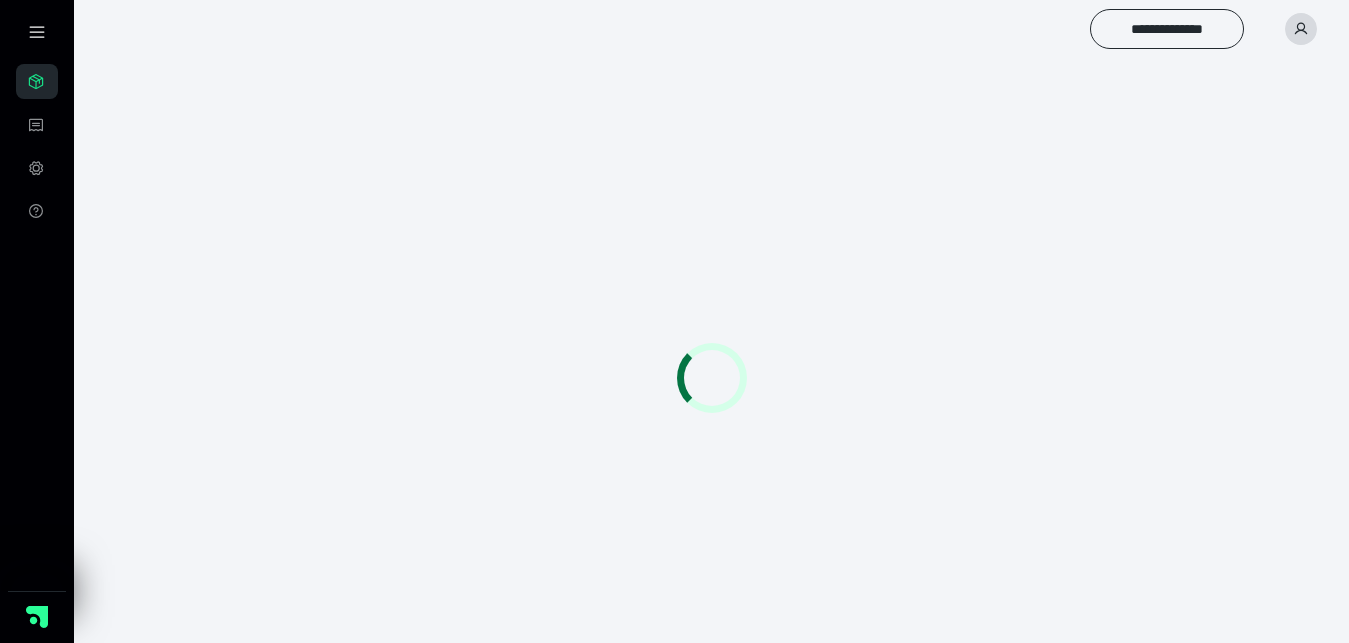 scroll, scrollTop: 0, scrollLeft: 0, axis: both 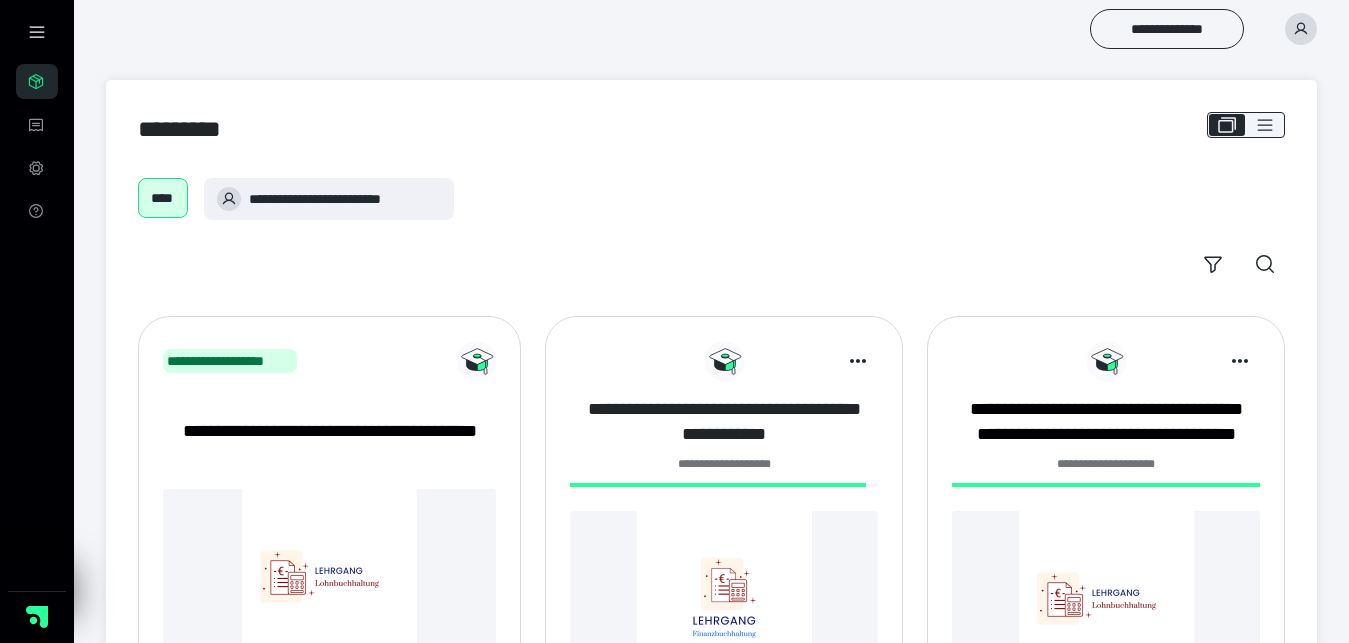 click on "**********" at bounding box center (724, 422) 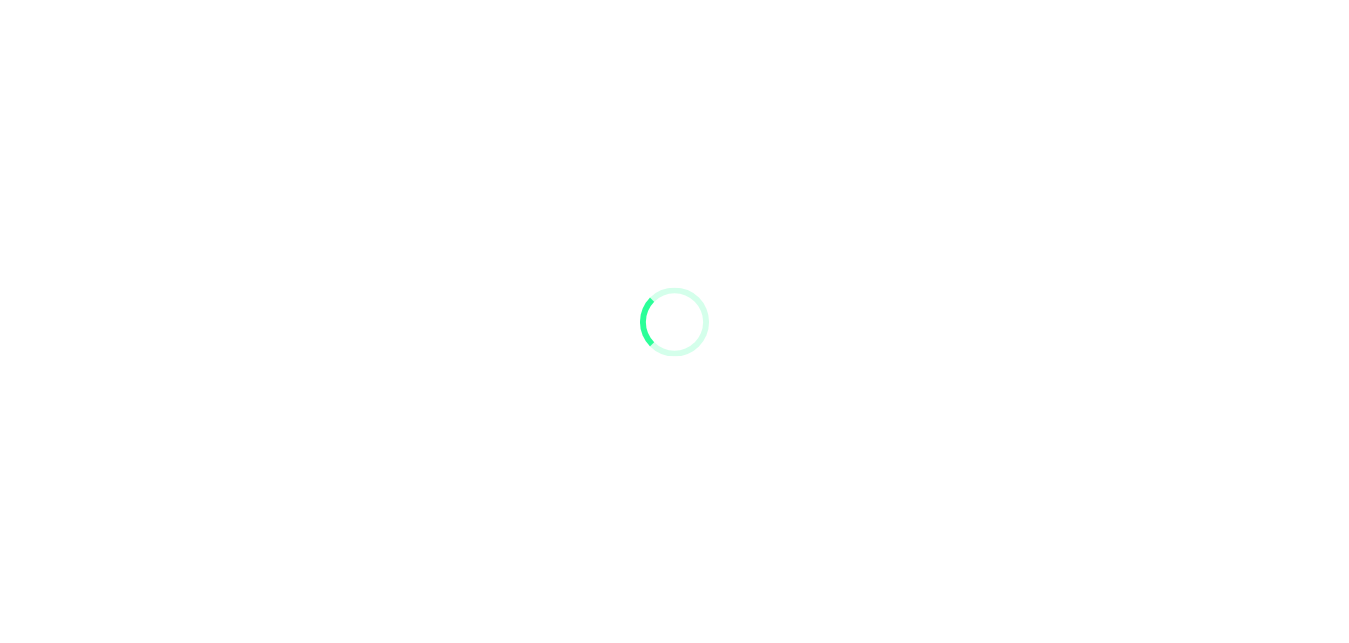 scroll, scrollTop: 0, scrollLeft: 0, axis: both 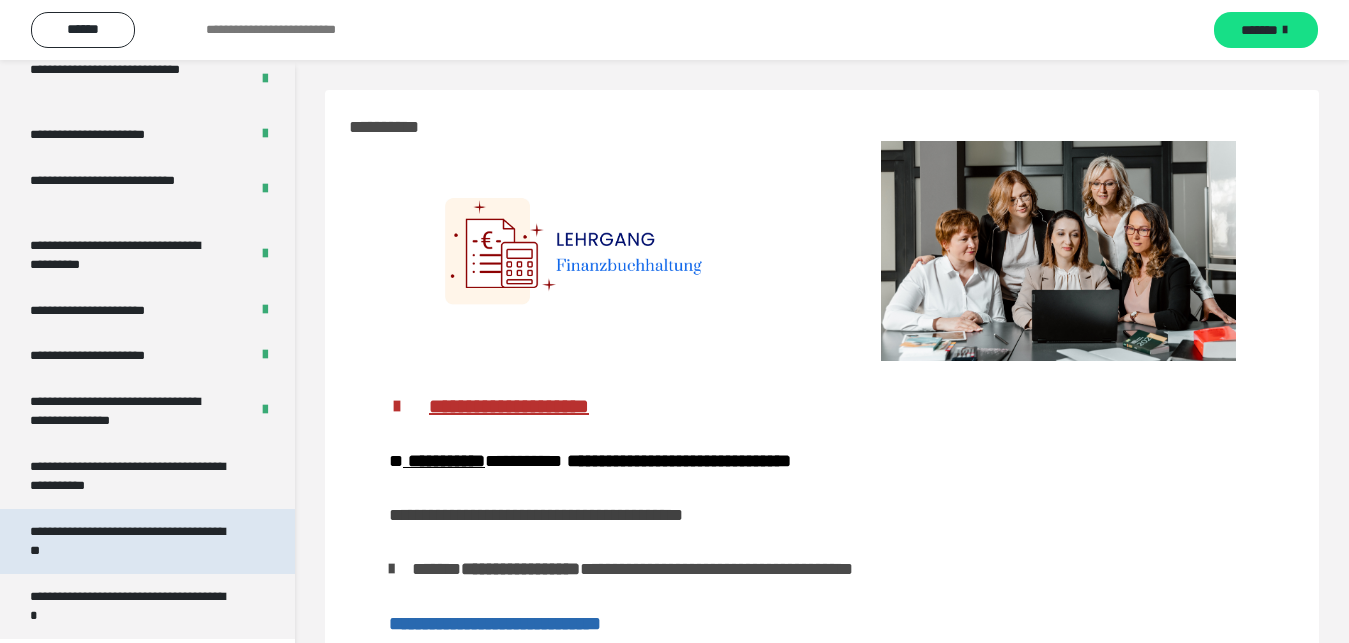 click on "**********" at bounding box center [131, 541] 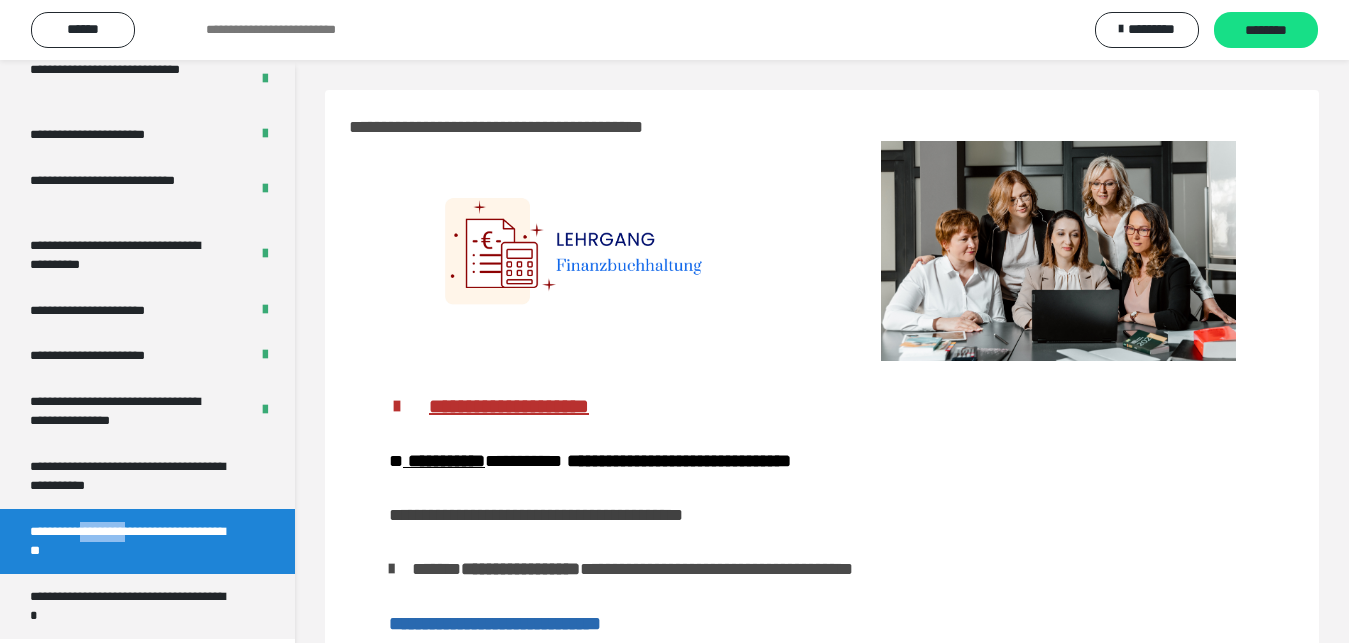 scroll, scrollTop: 4065, scrollLeft: 0, axis: vertical 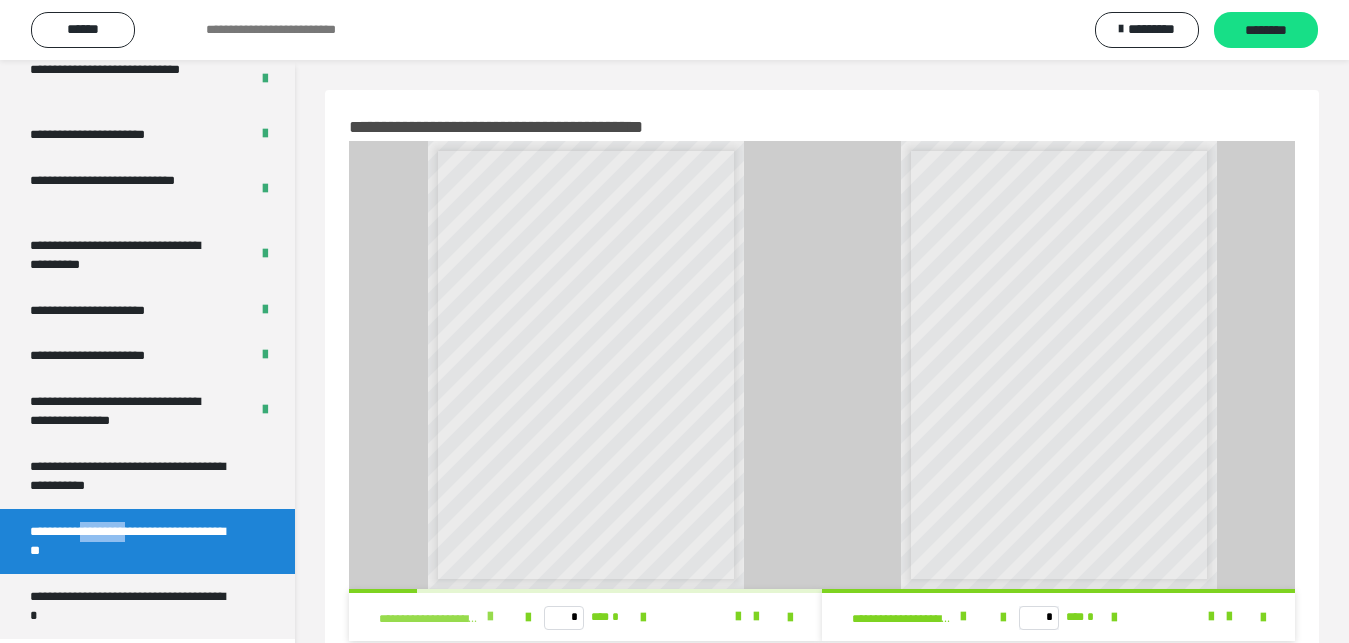 click at bounding box center [490, 617] 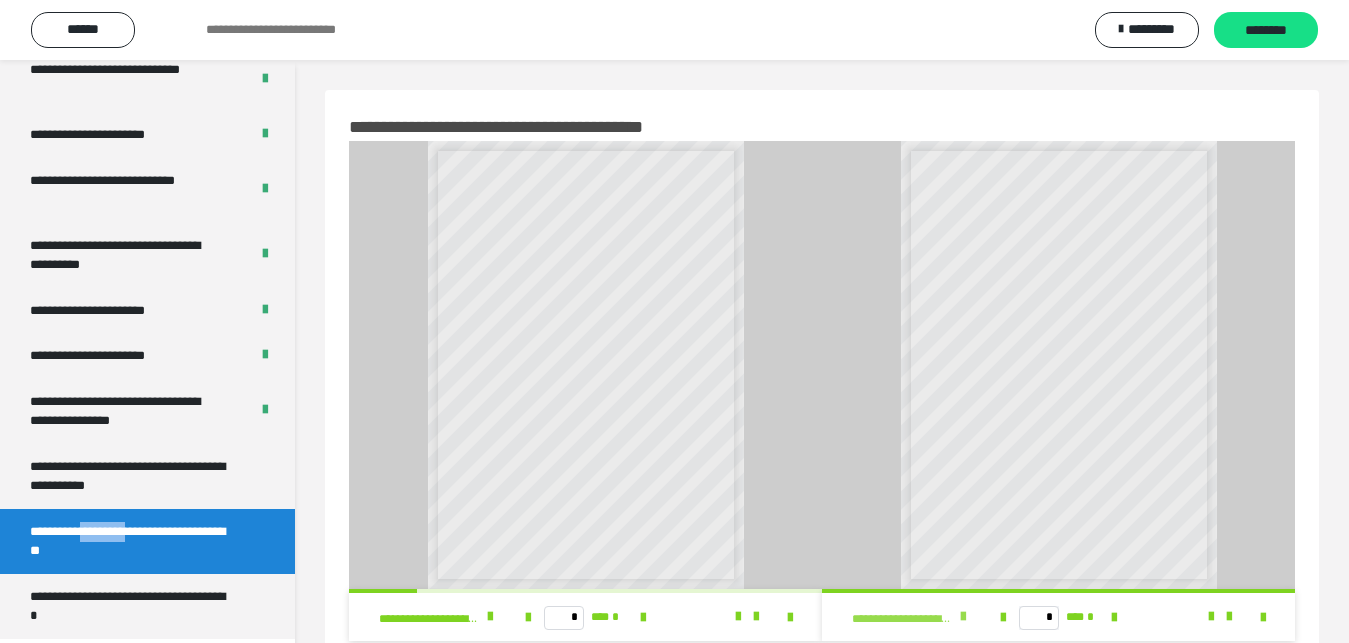 click at bounding box center (963, 617) 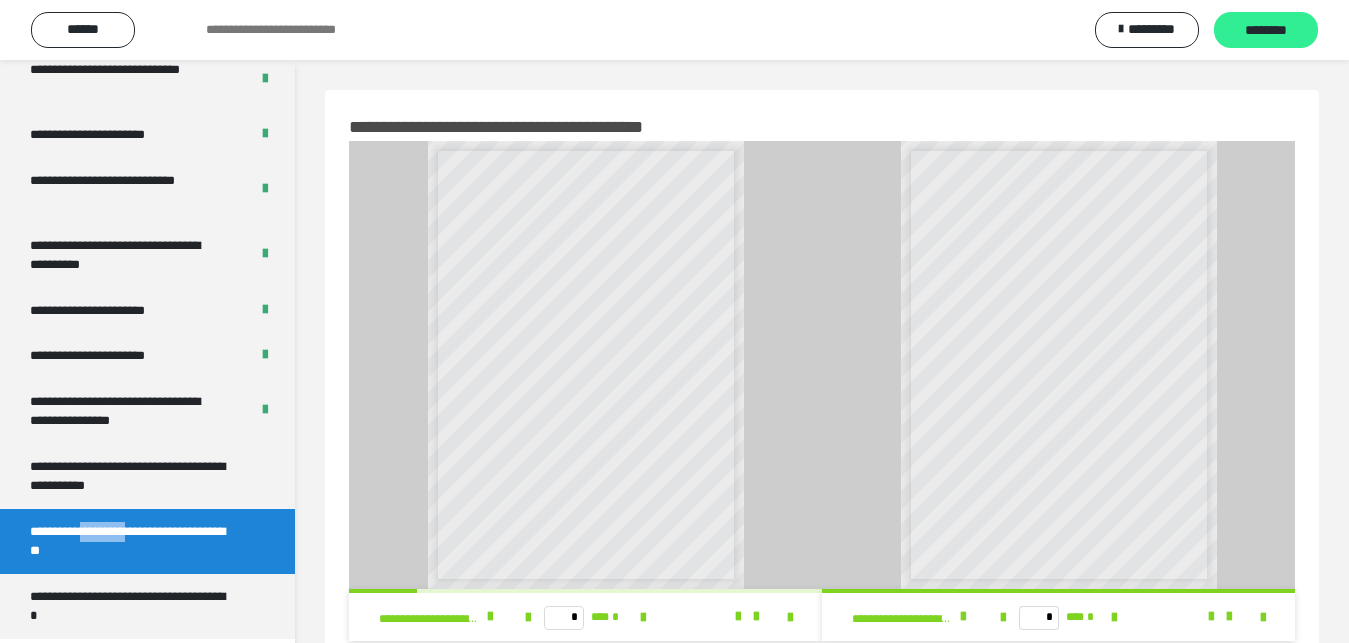 click on "********" at bounding box center (1266, 31) 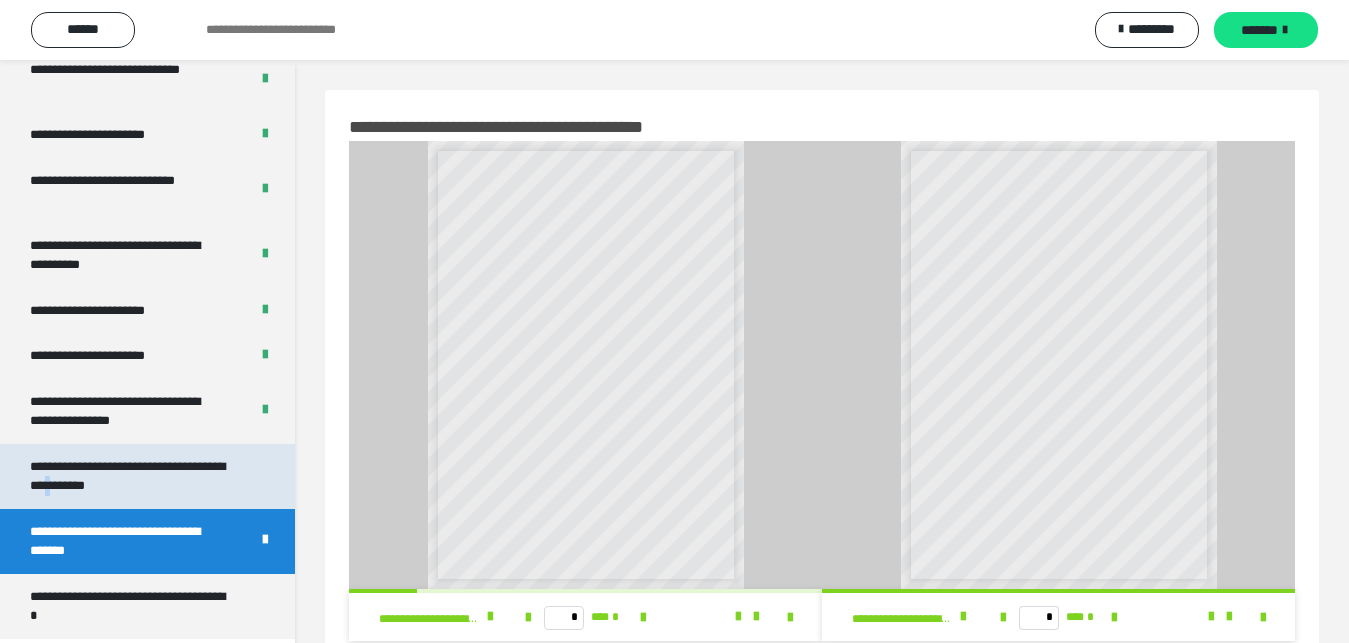 click on "**********" at bounding box center (131, 476) 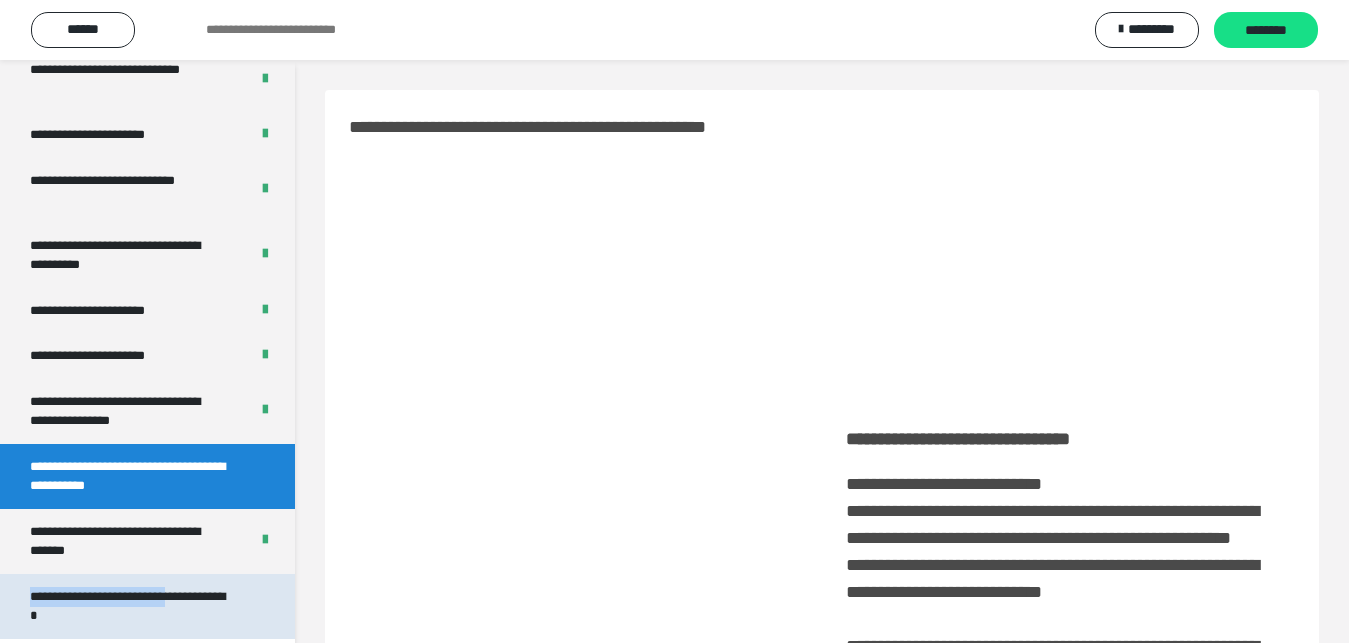 drag, startPoint x: 244, startPoint y: 604, endPoint x: 229, endPoint y: 612, distance: 17 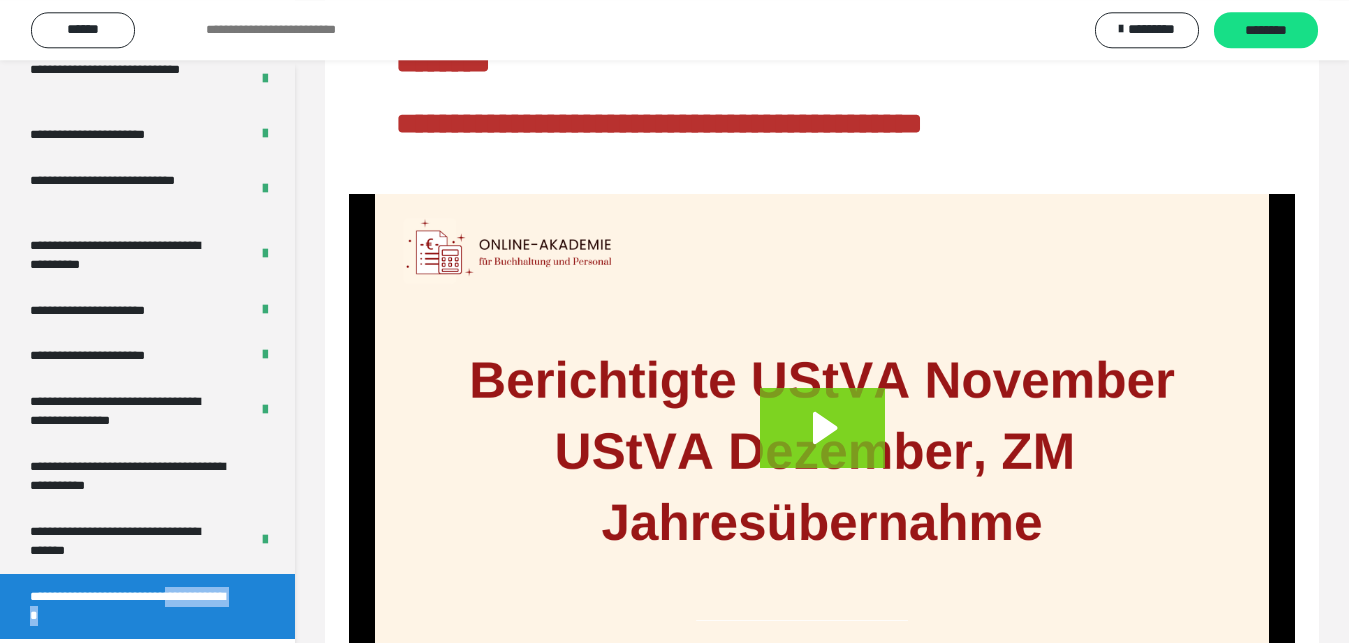scroll, scrollTop: 0, scrollLeft: 0, axis: both 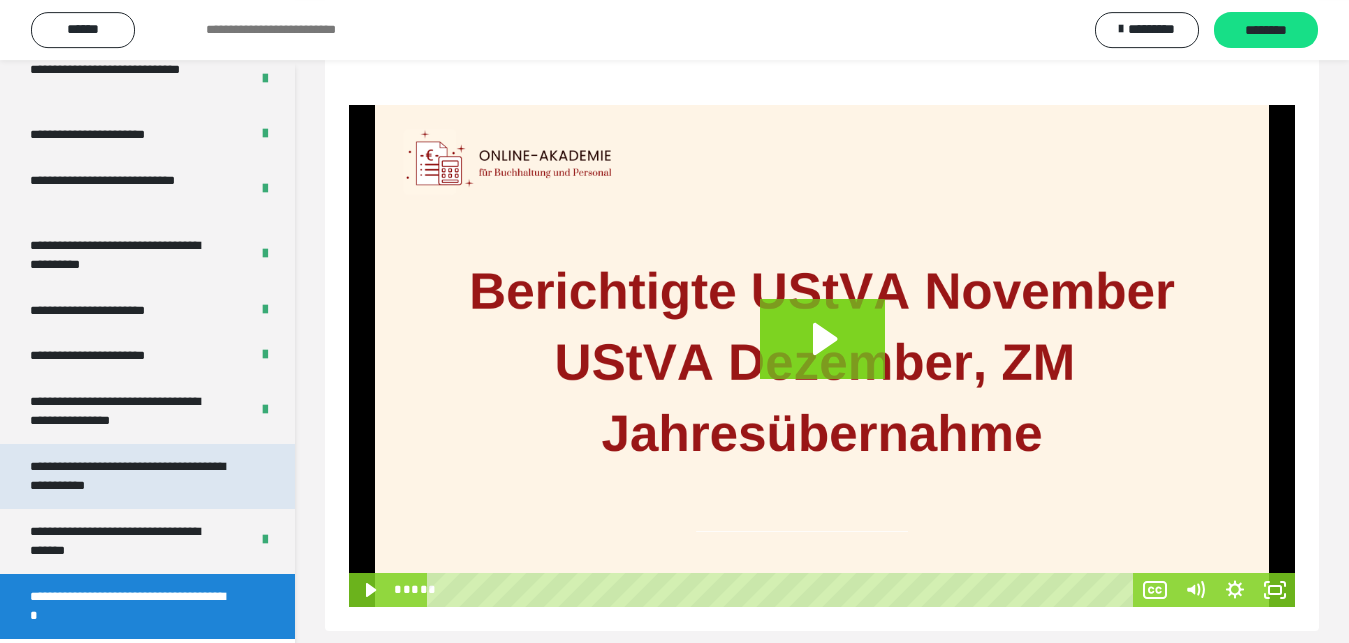 click on "**********" at bounding box center [131, 476] 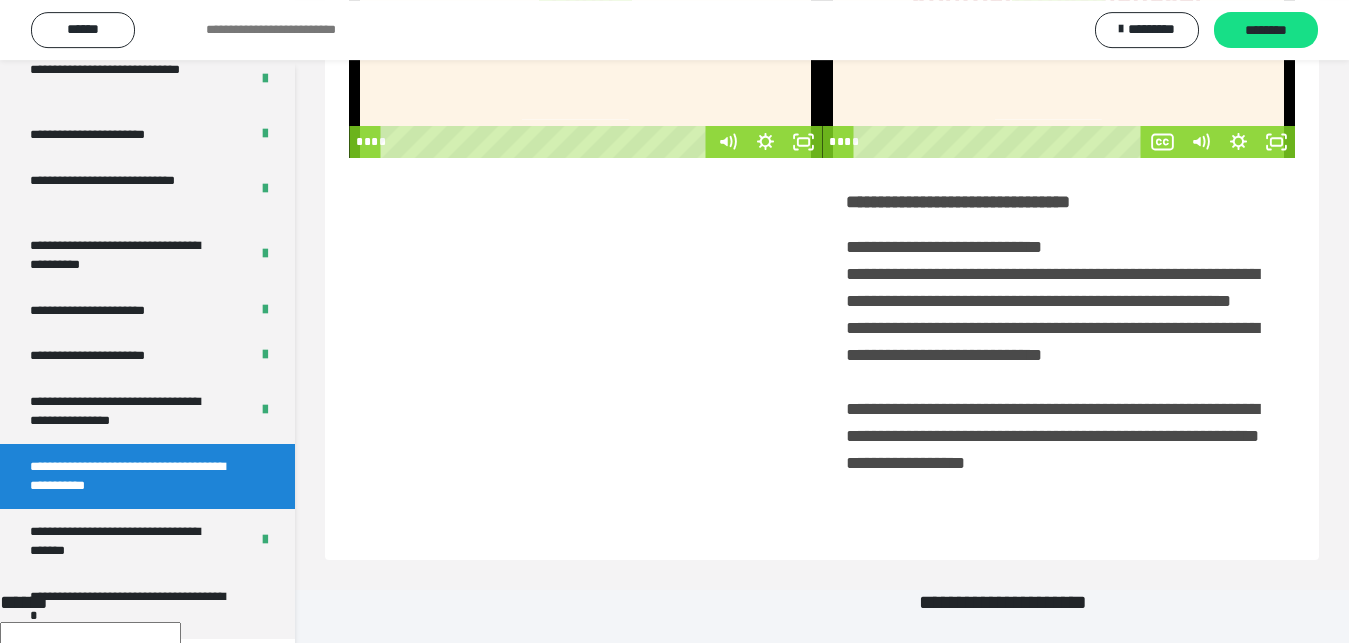 scroll, scrollTop: 60, scrollLeft: 0, axis: vertical 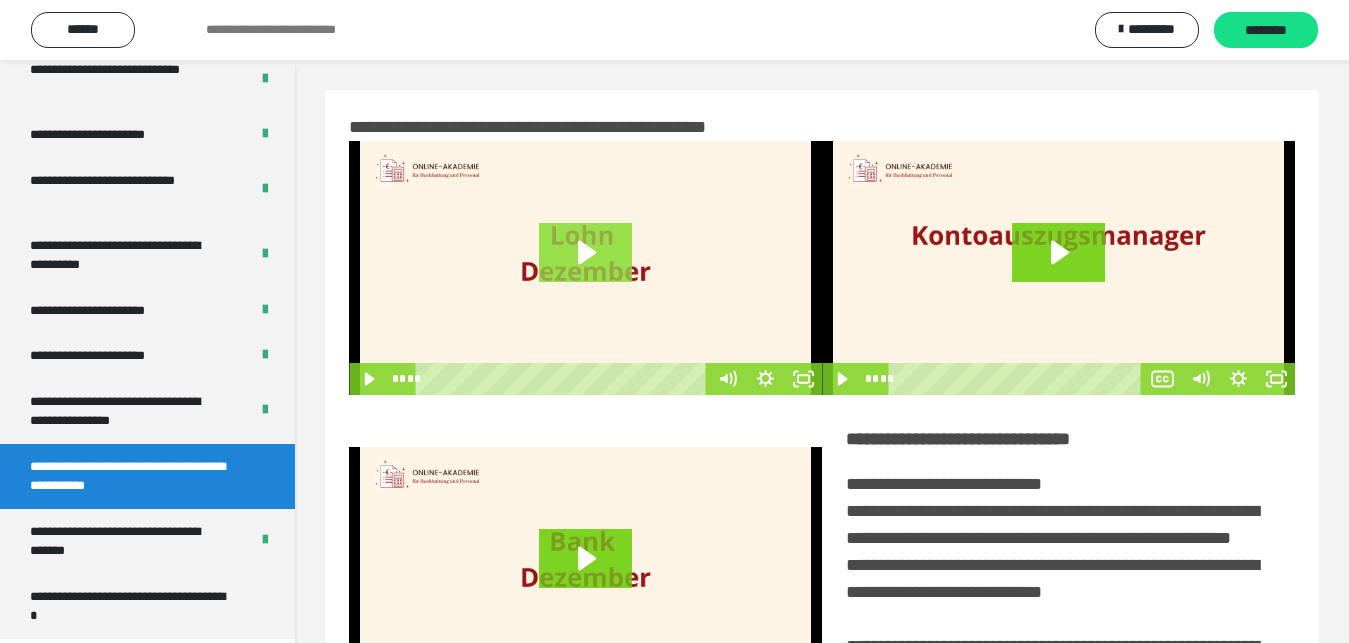 click 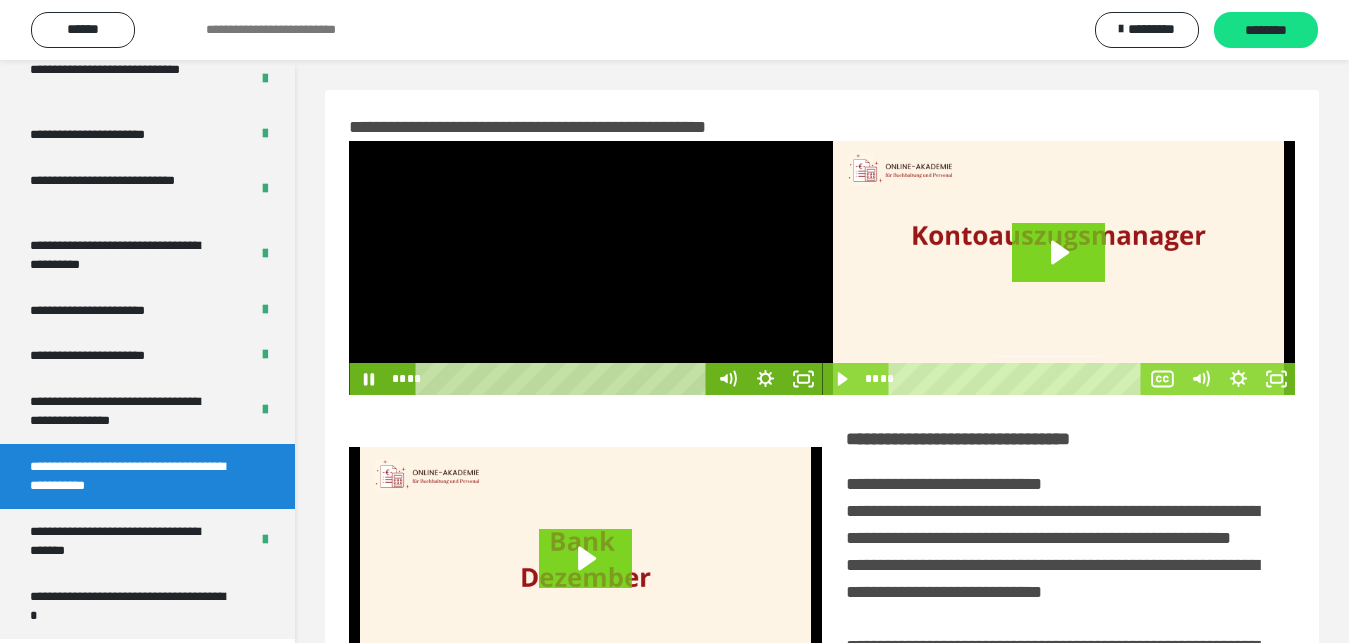 click at bounding box center [585, 268] 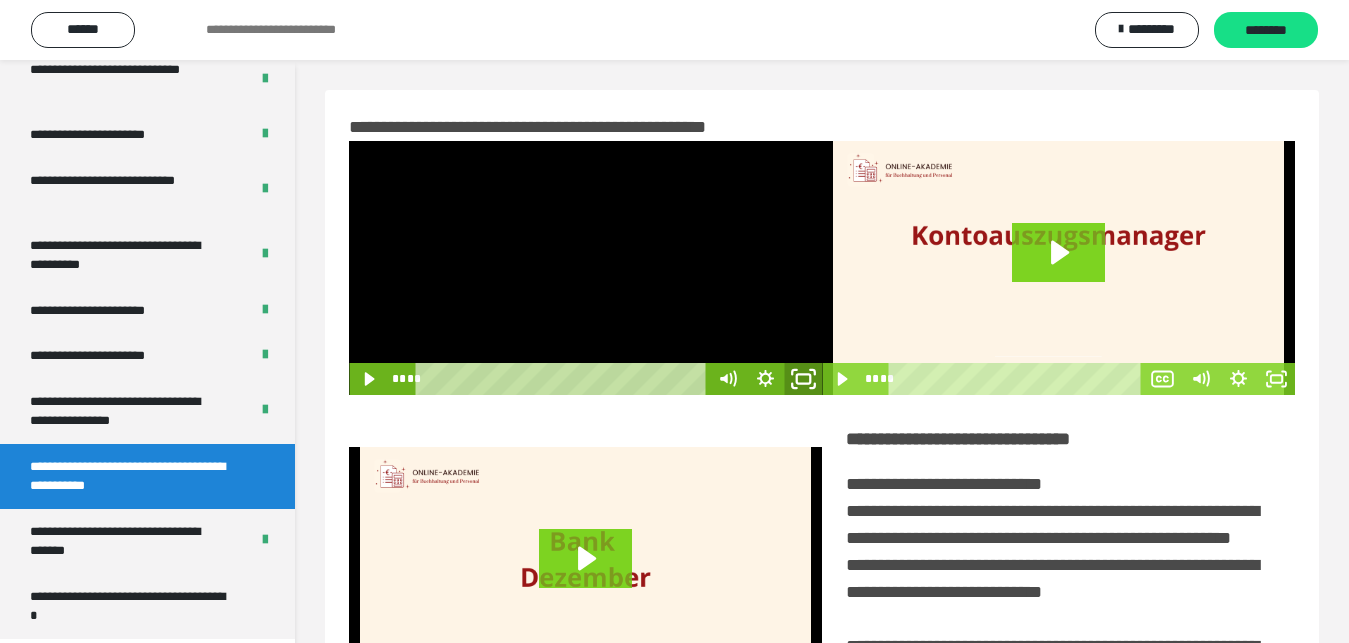 click 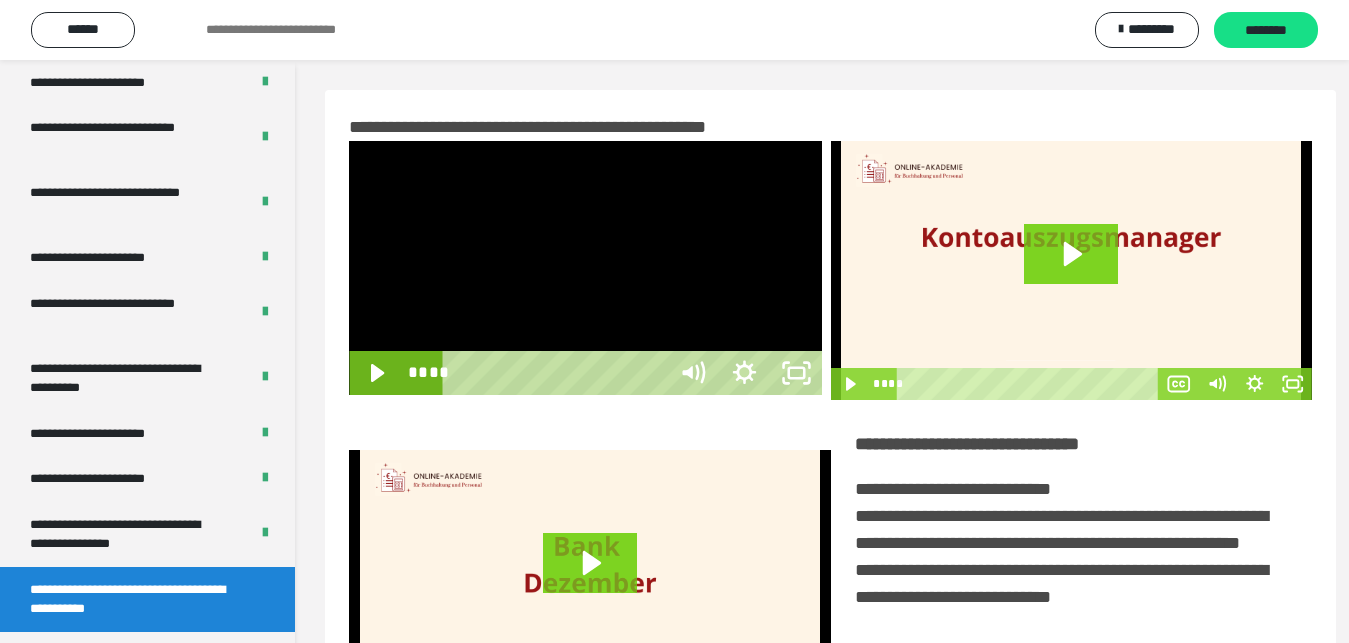 scroll, scrollTop: 3940, scrollLeft: 0, axis: vertical 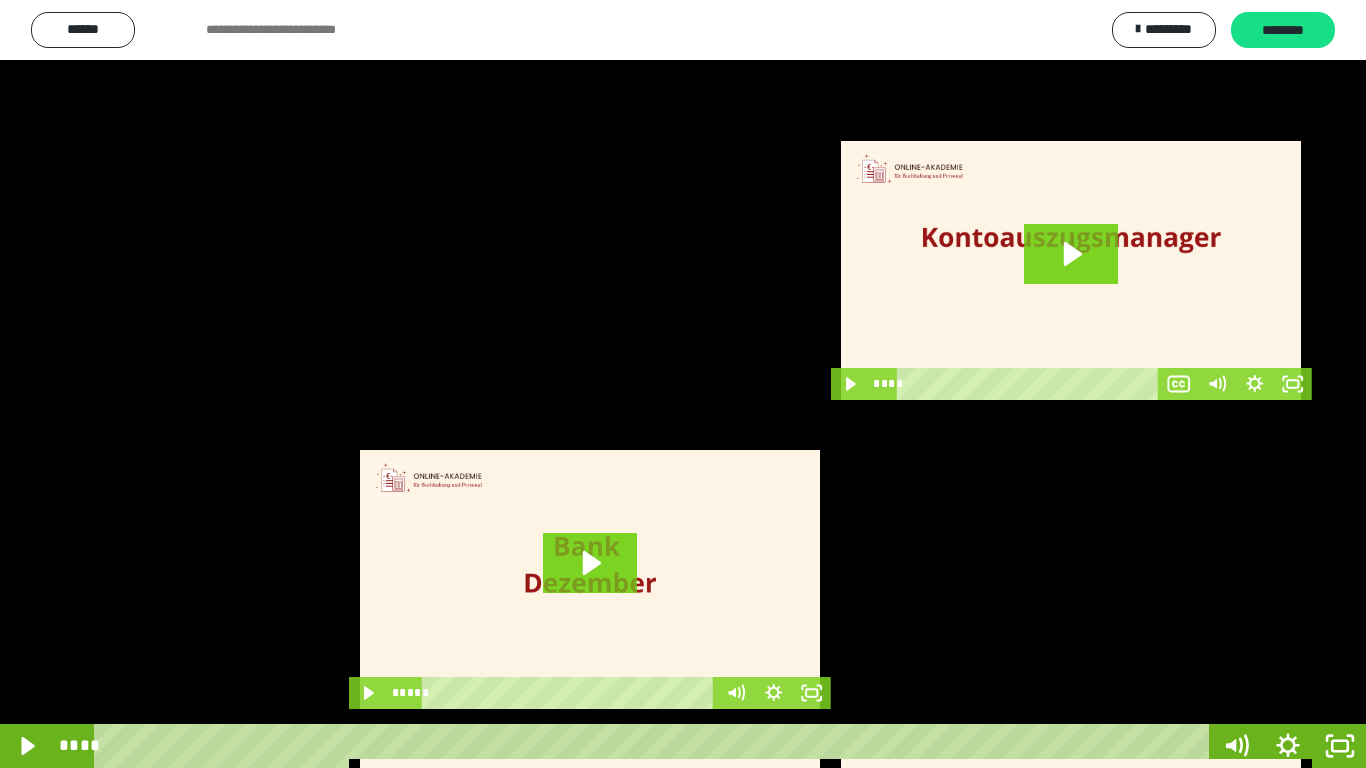 click at bounding box center (683, 384) 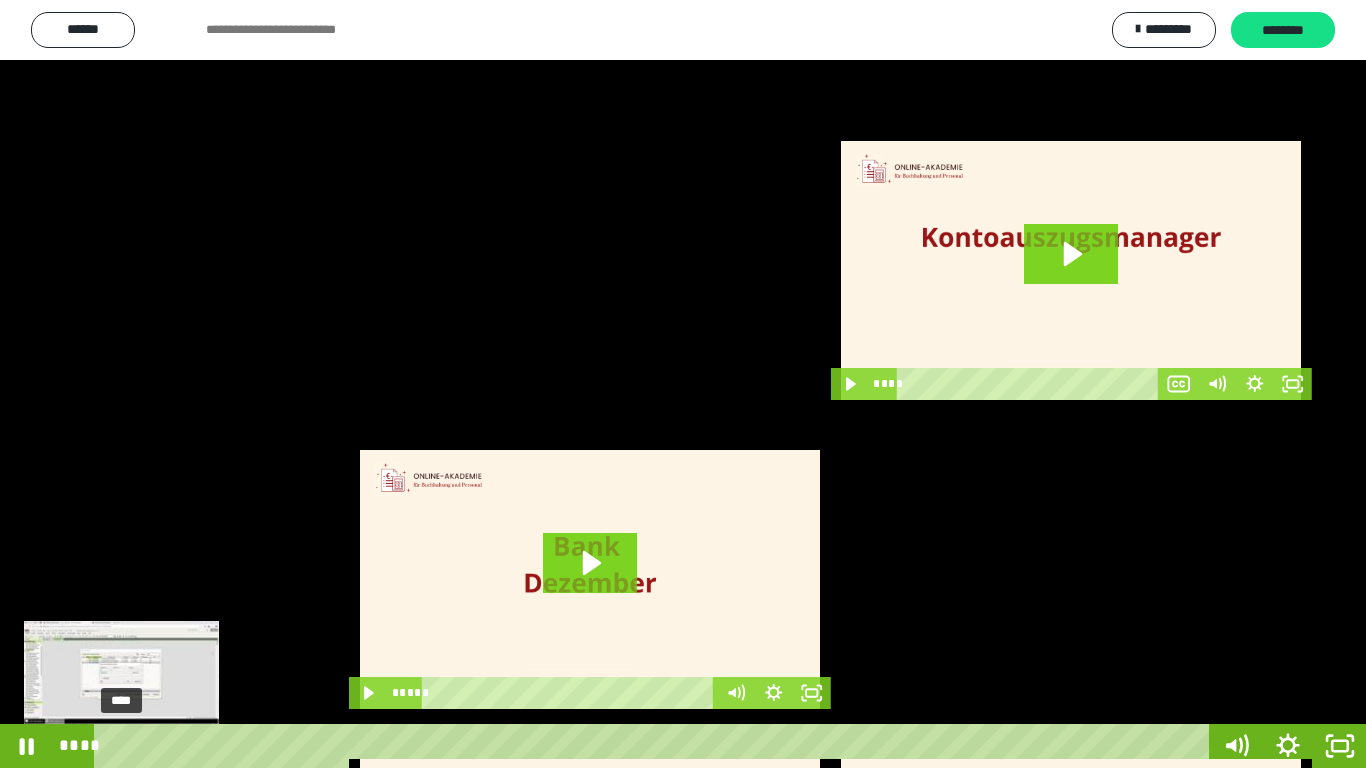drag, startPoint x: 353, startPoint y: 746, endPoint x: 121, endPoint y: 750, distance: 232.03448 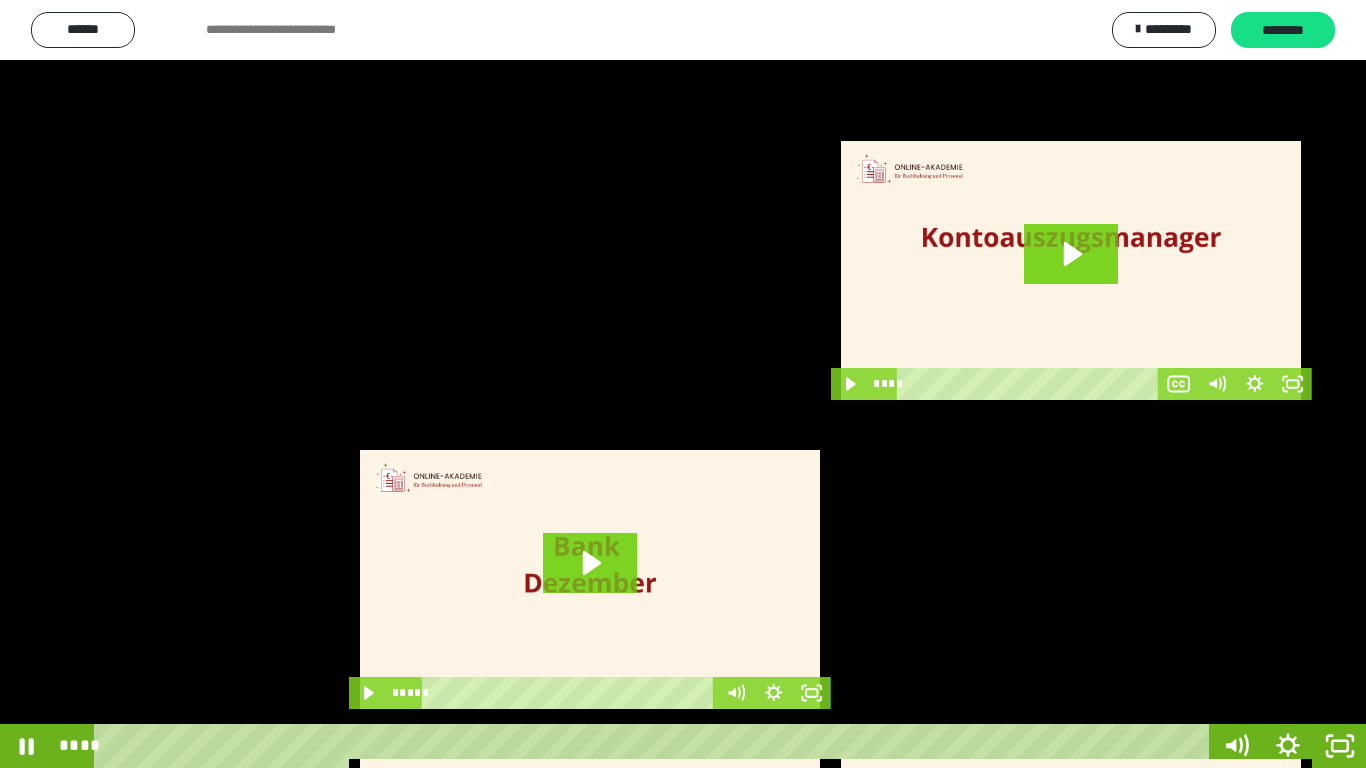 click at bounding box center (683, 384) 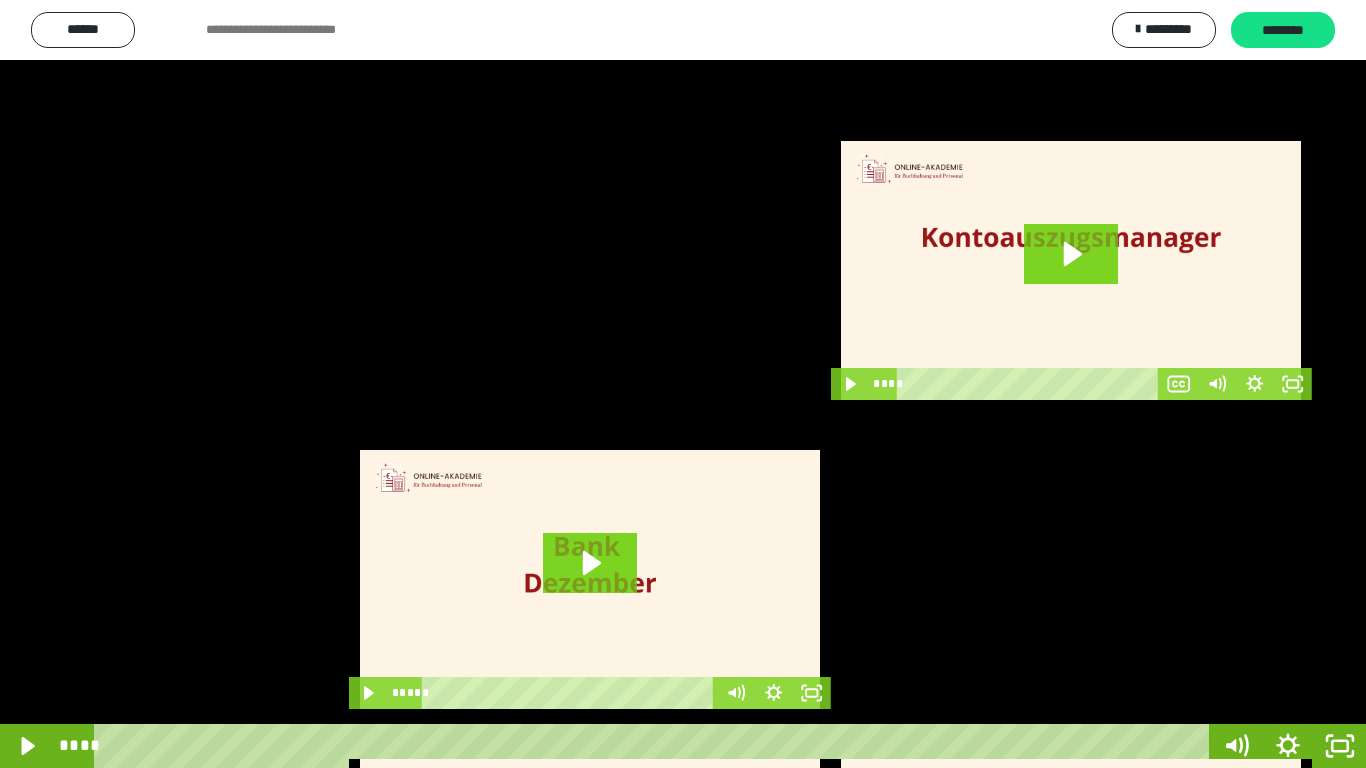 click at bounding box center [683, 384] 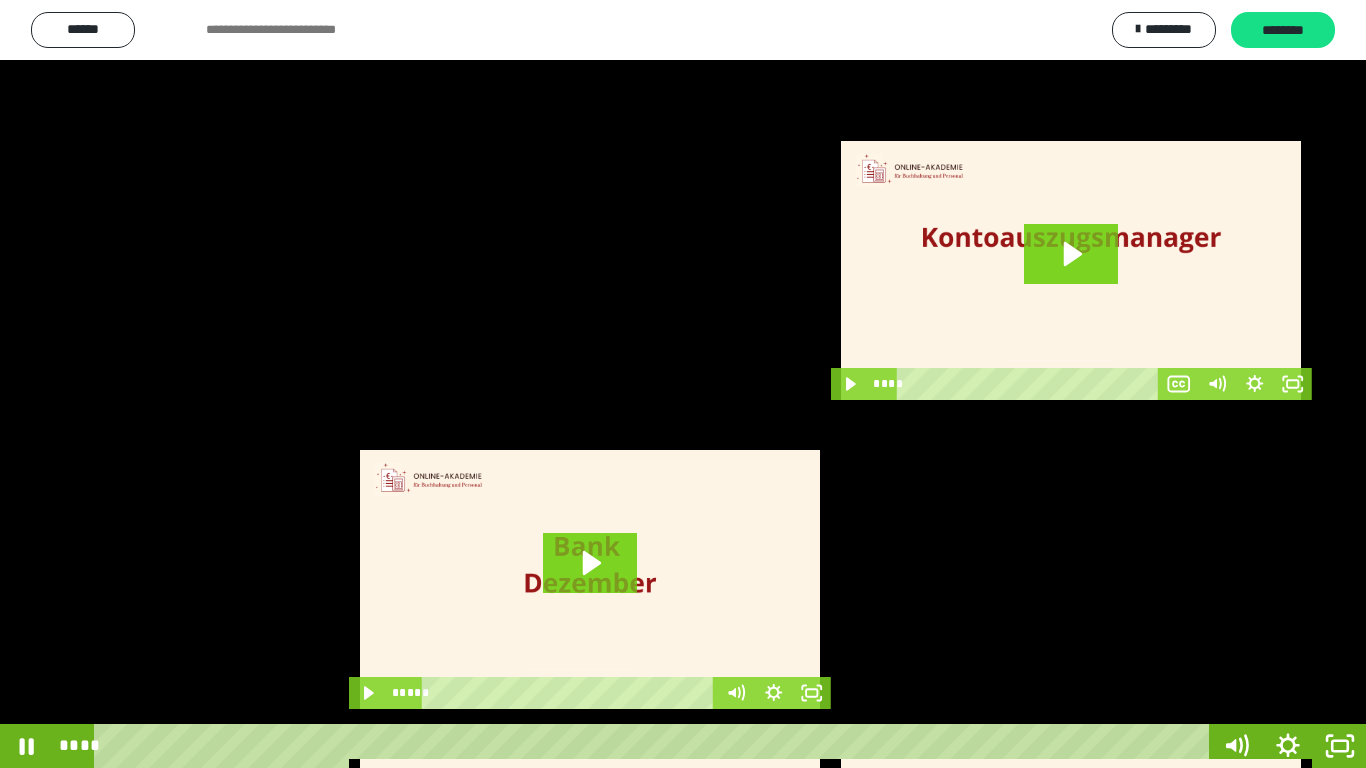 click at bounding box center [683, 384] 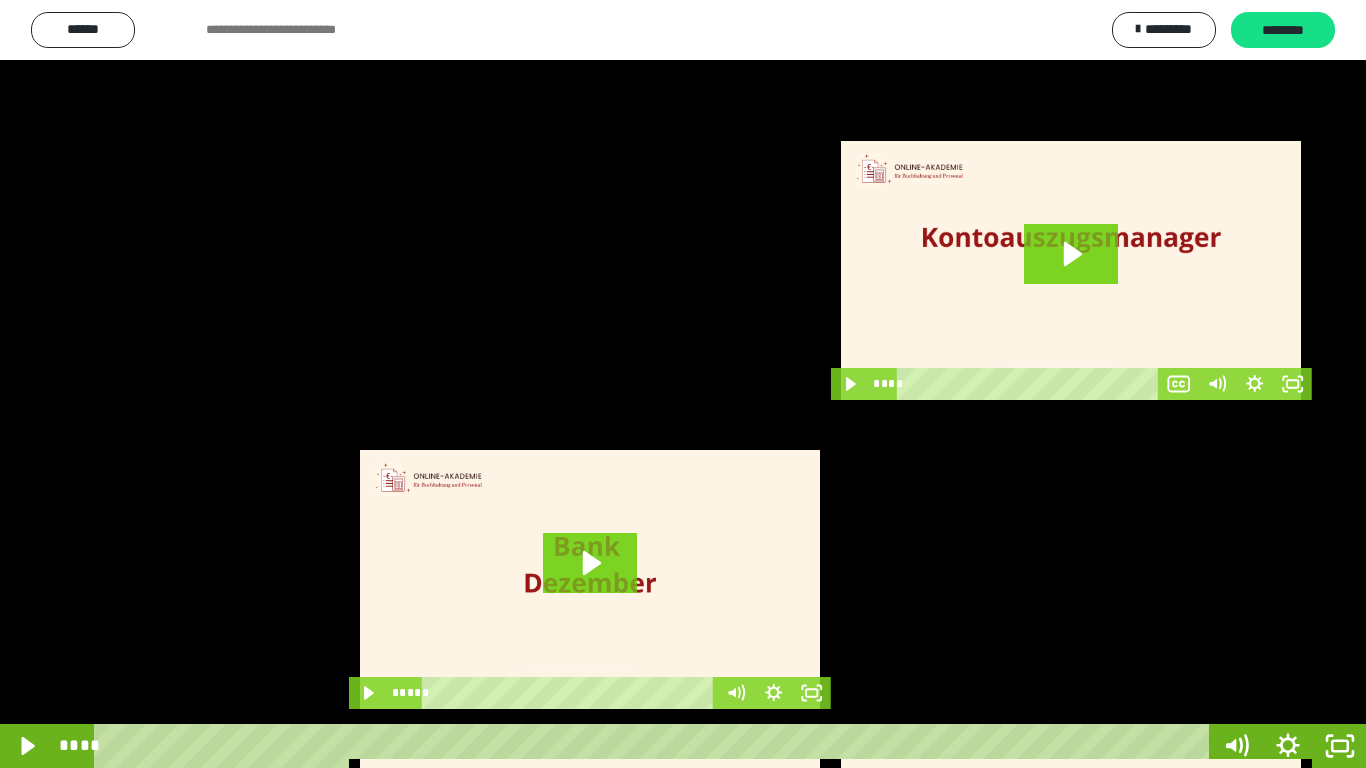 click at bounding box center (683, 384) 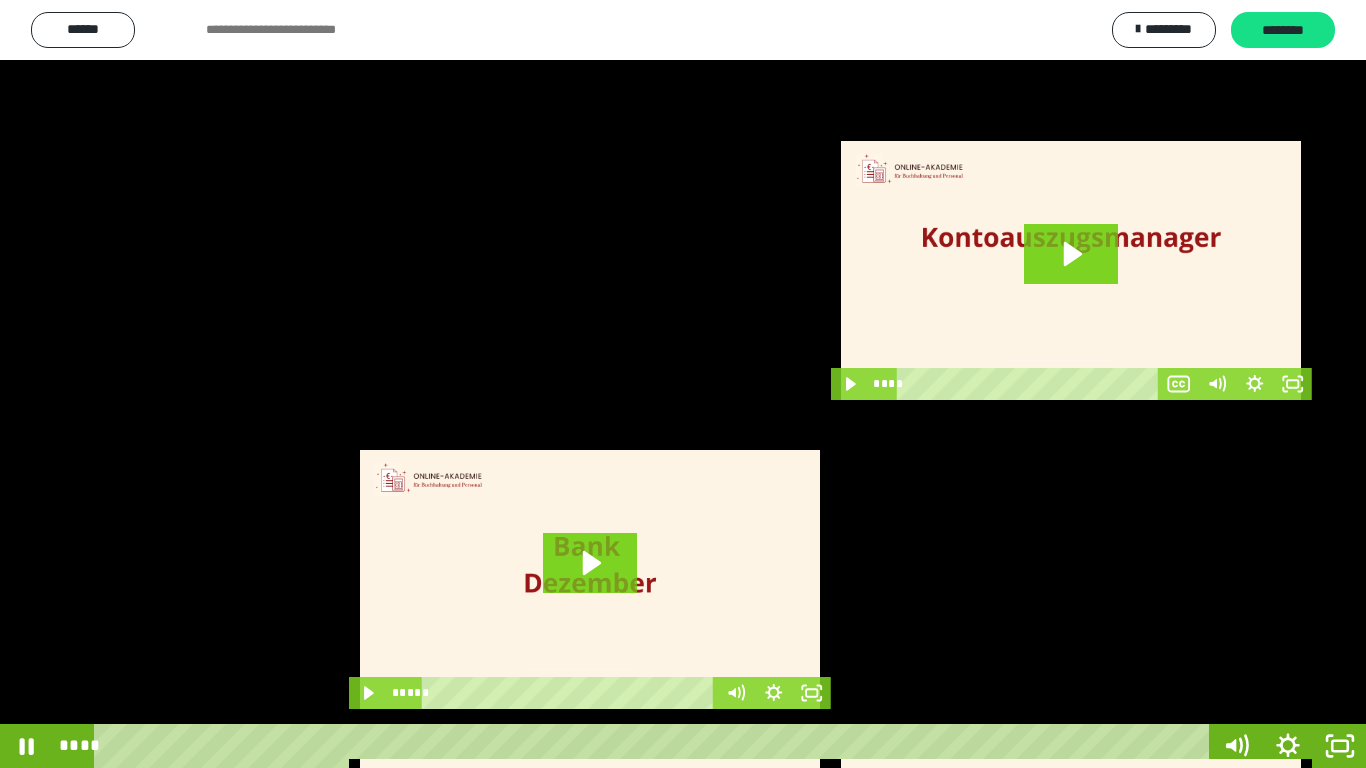click at bounding box center [683, 384] 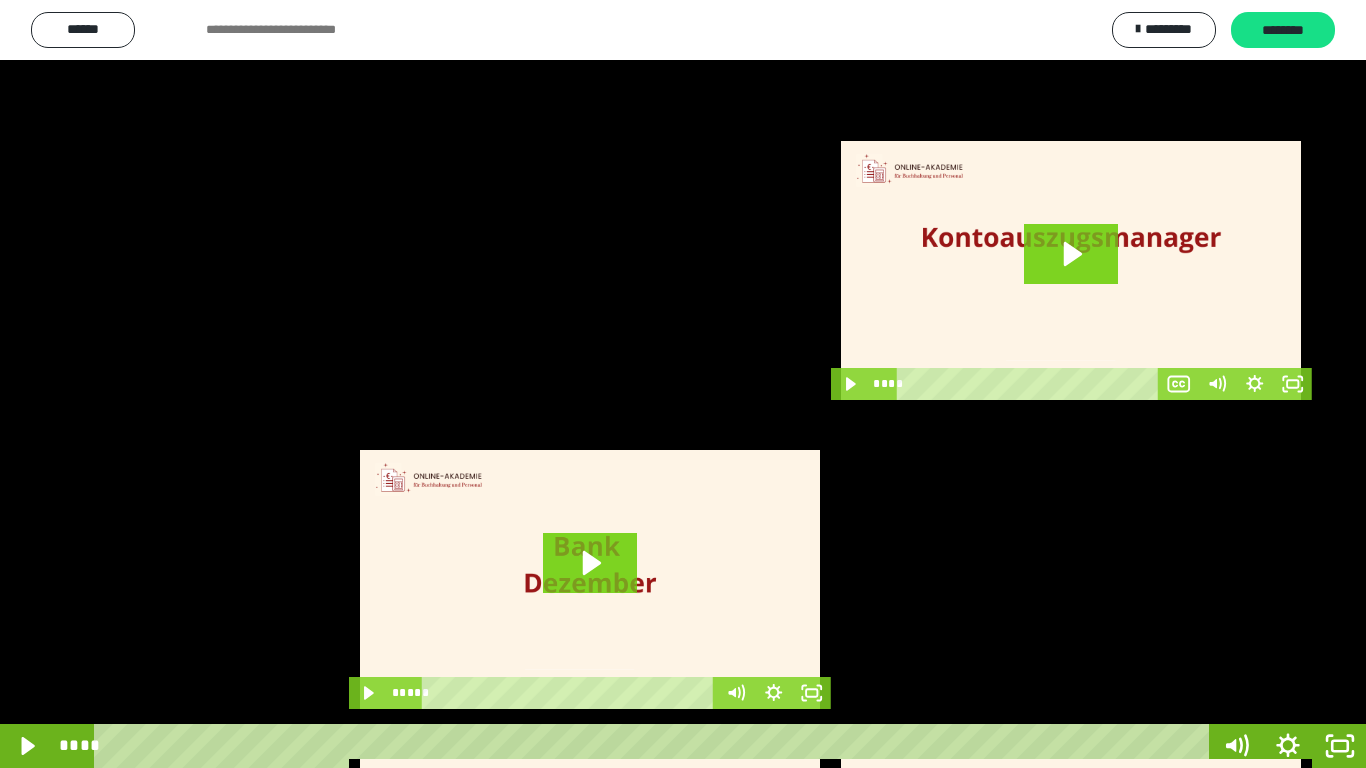 click at bounding box center [683, 384] 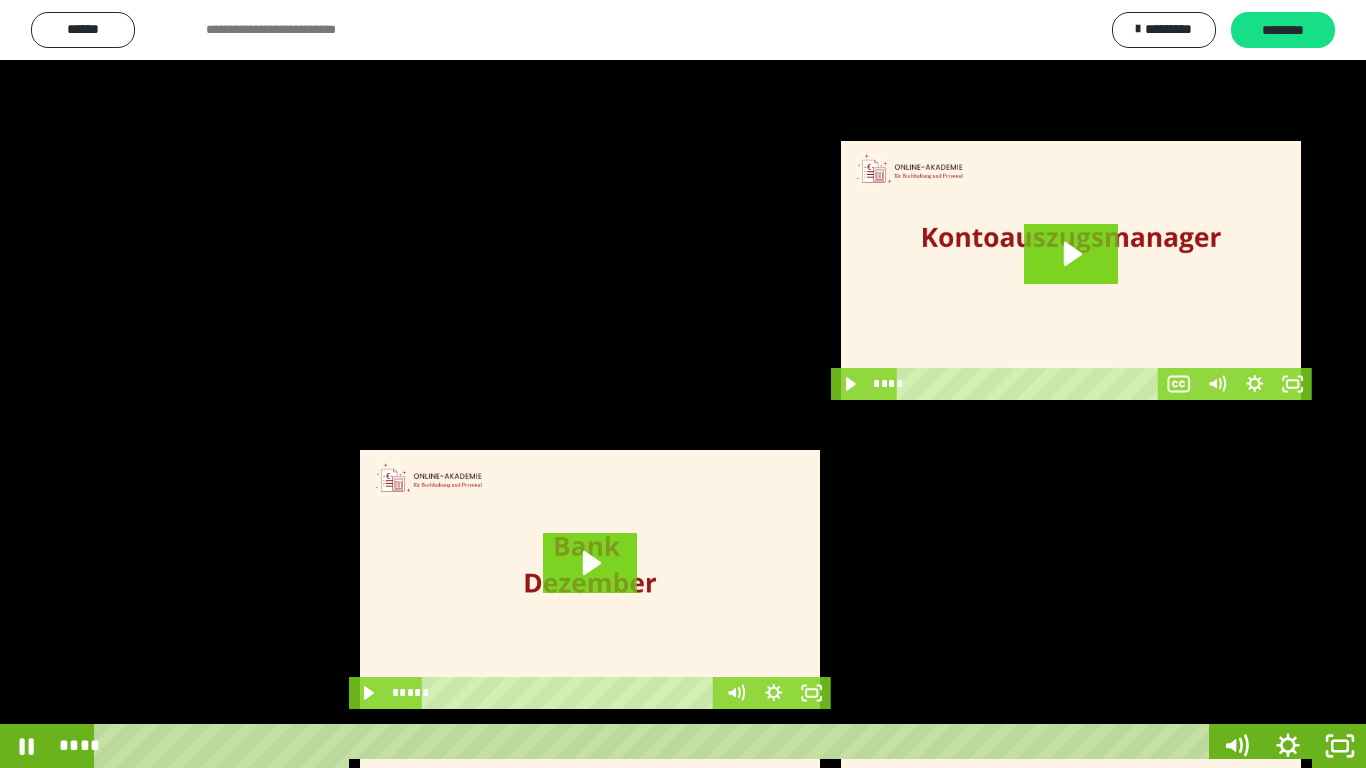 click at bounding box center (683, 384) 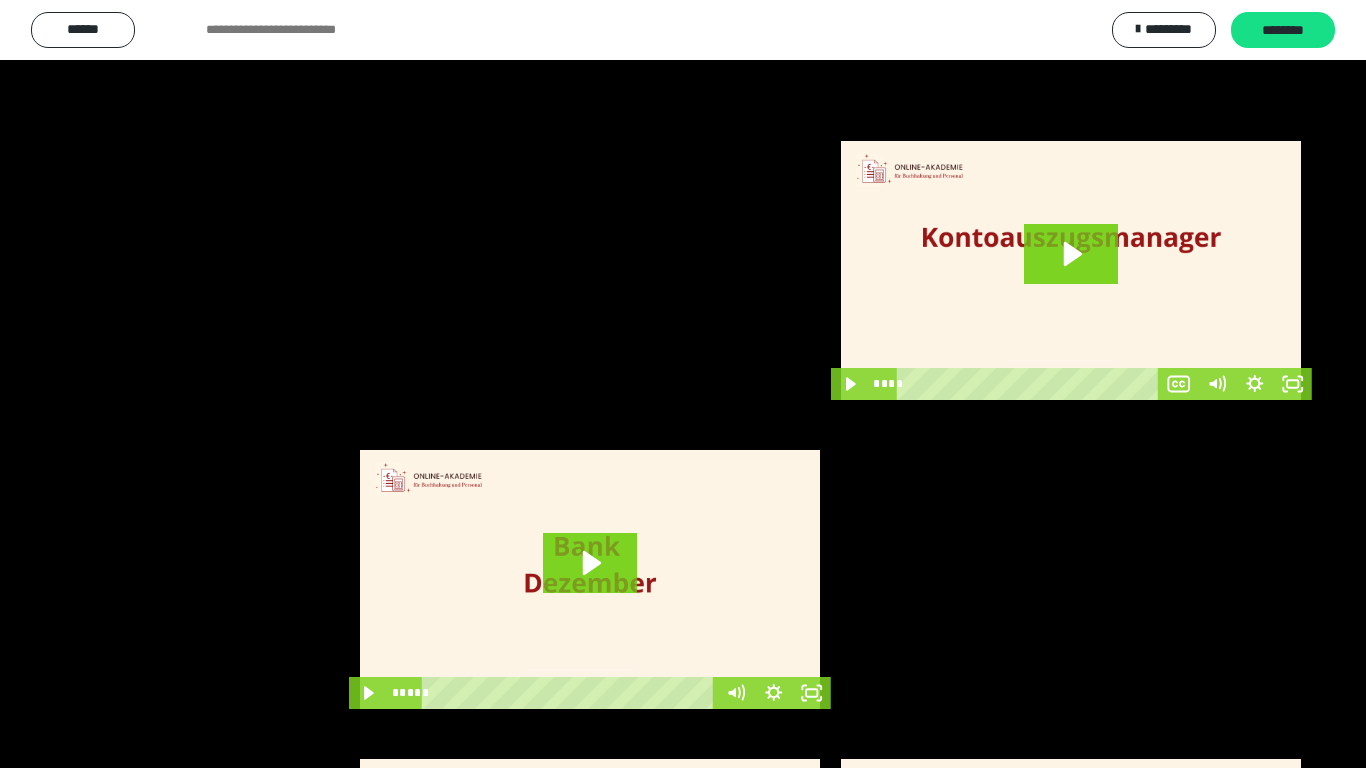 click at bounding box center [683, 384] 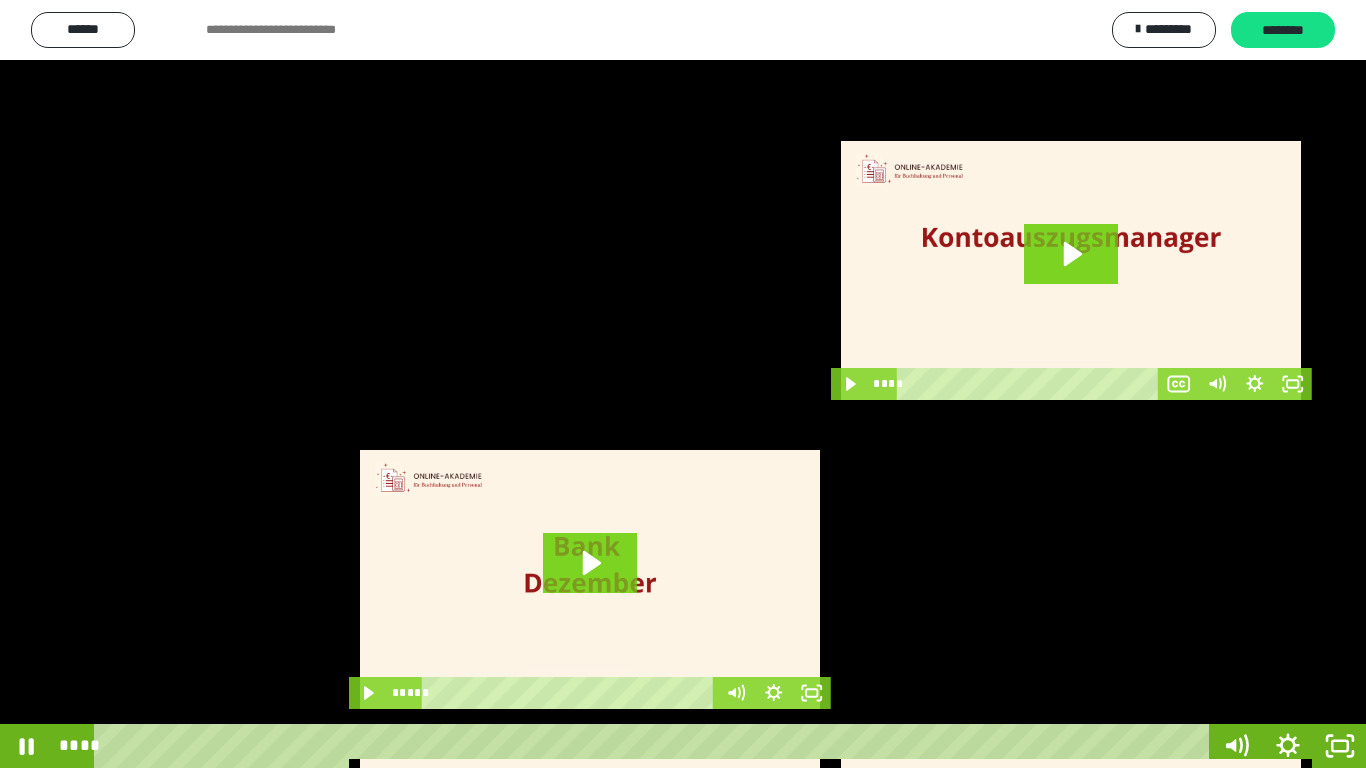 click at bounding box center [683, 384] 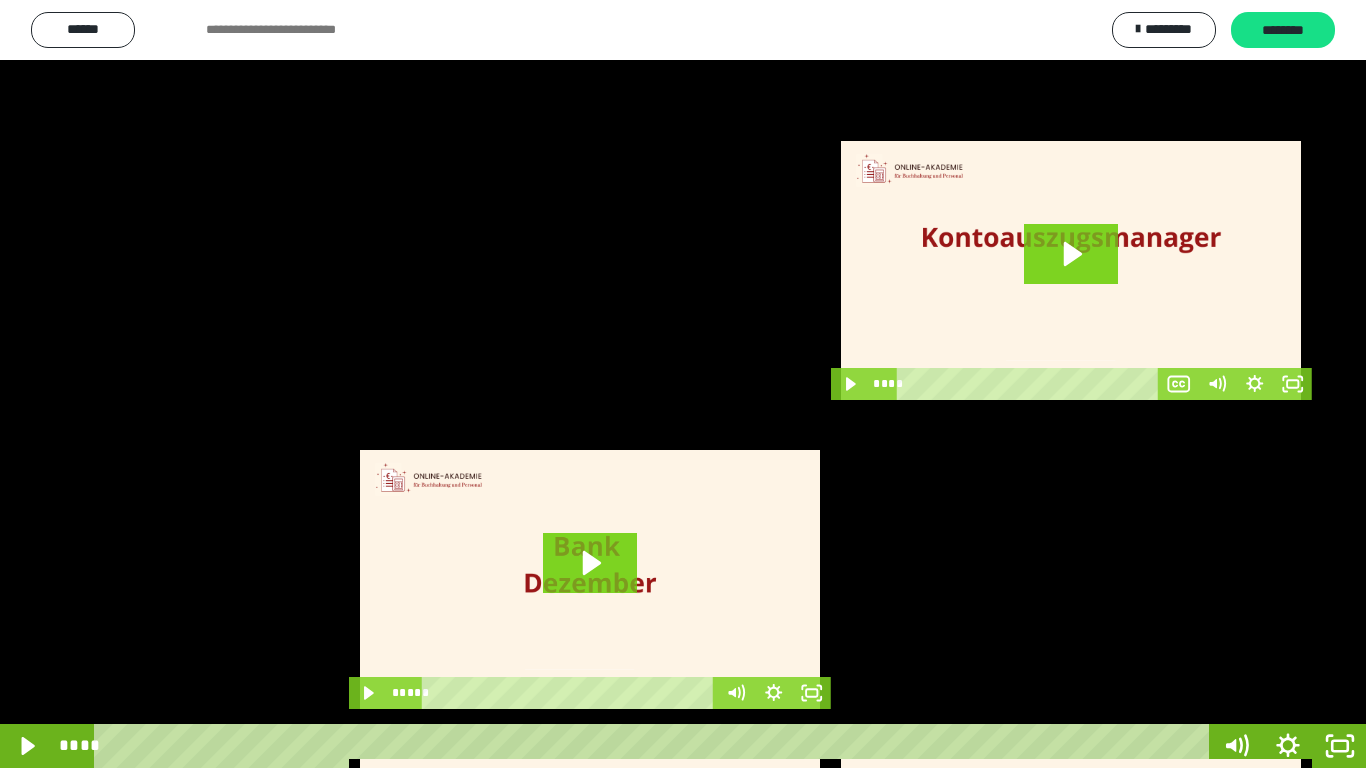 click at bounding box center [683, 384] 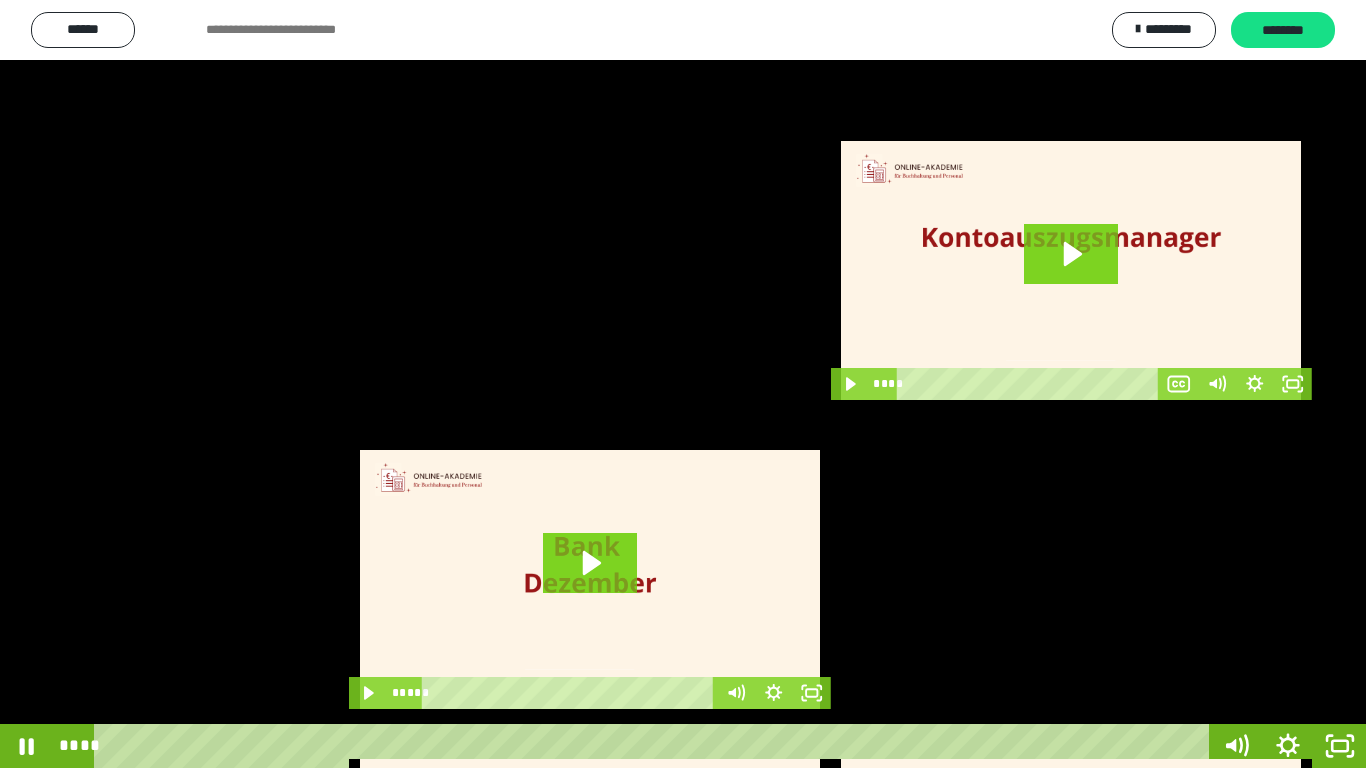 click at bounding box center [683, 384] 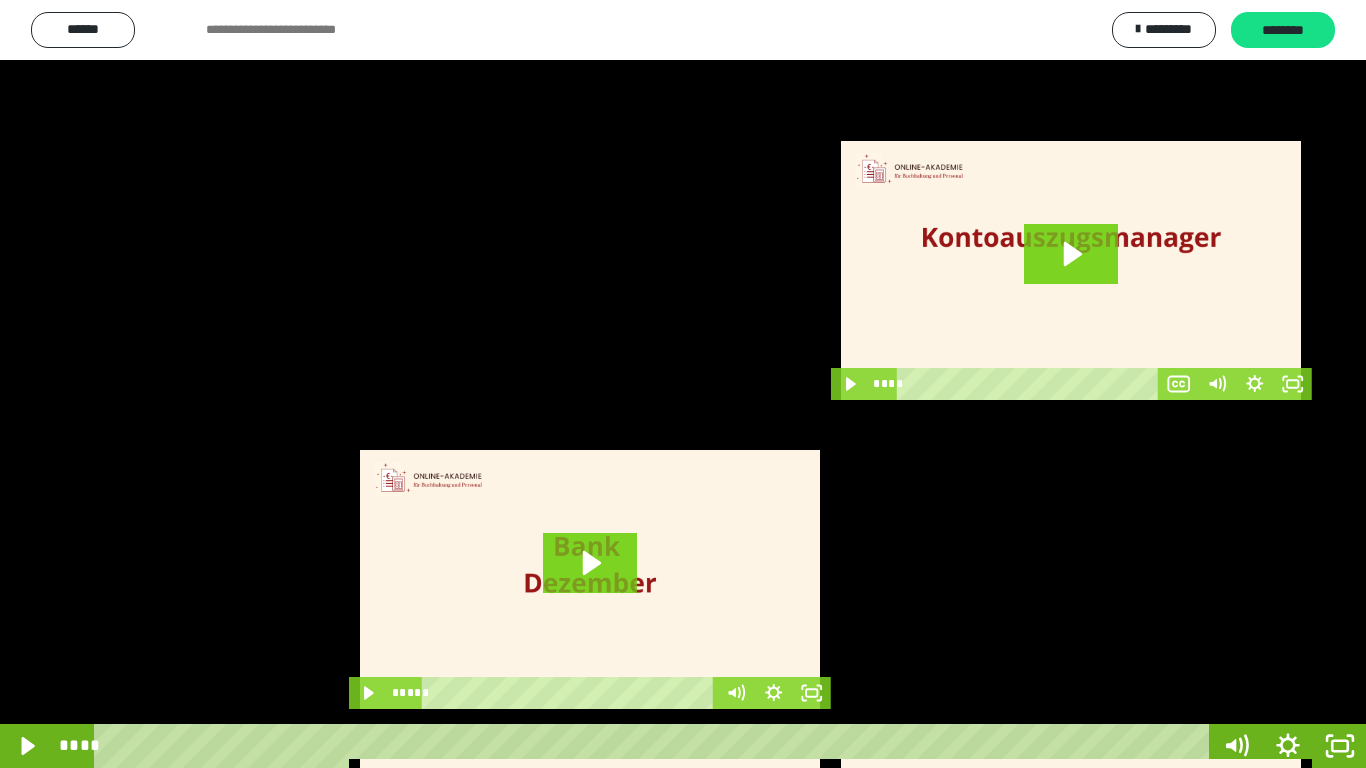type 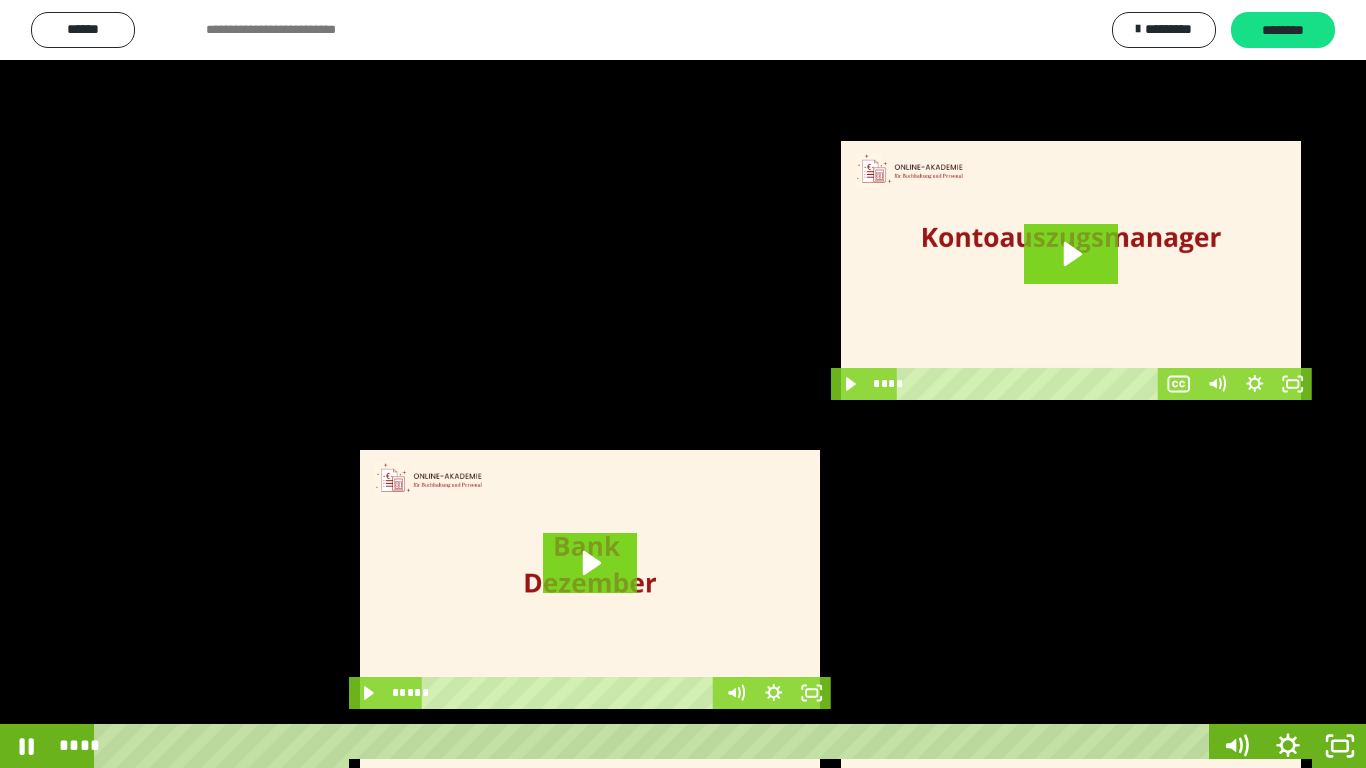 click at bounding box center [683, 384] 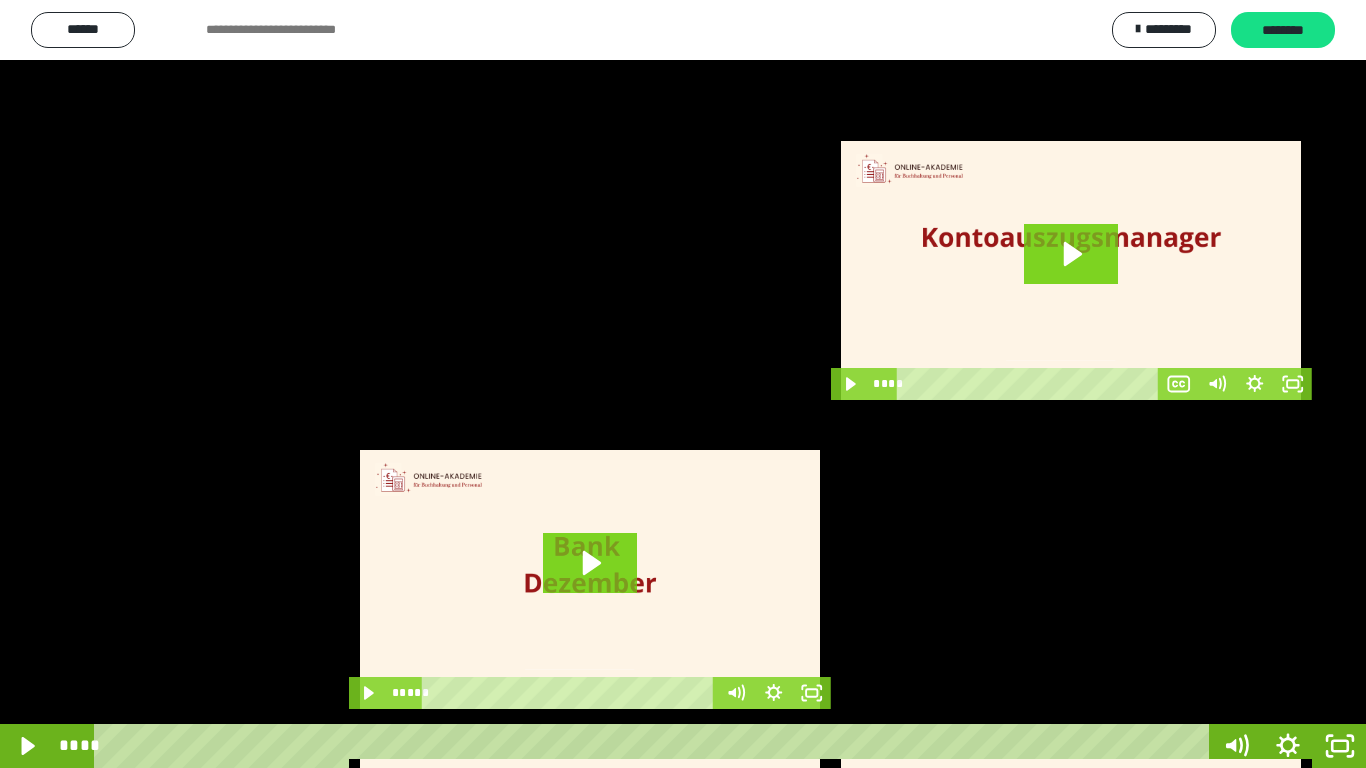 click at bounding box center (683, 384) 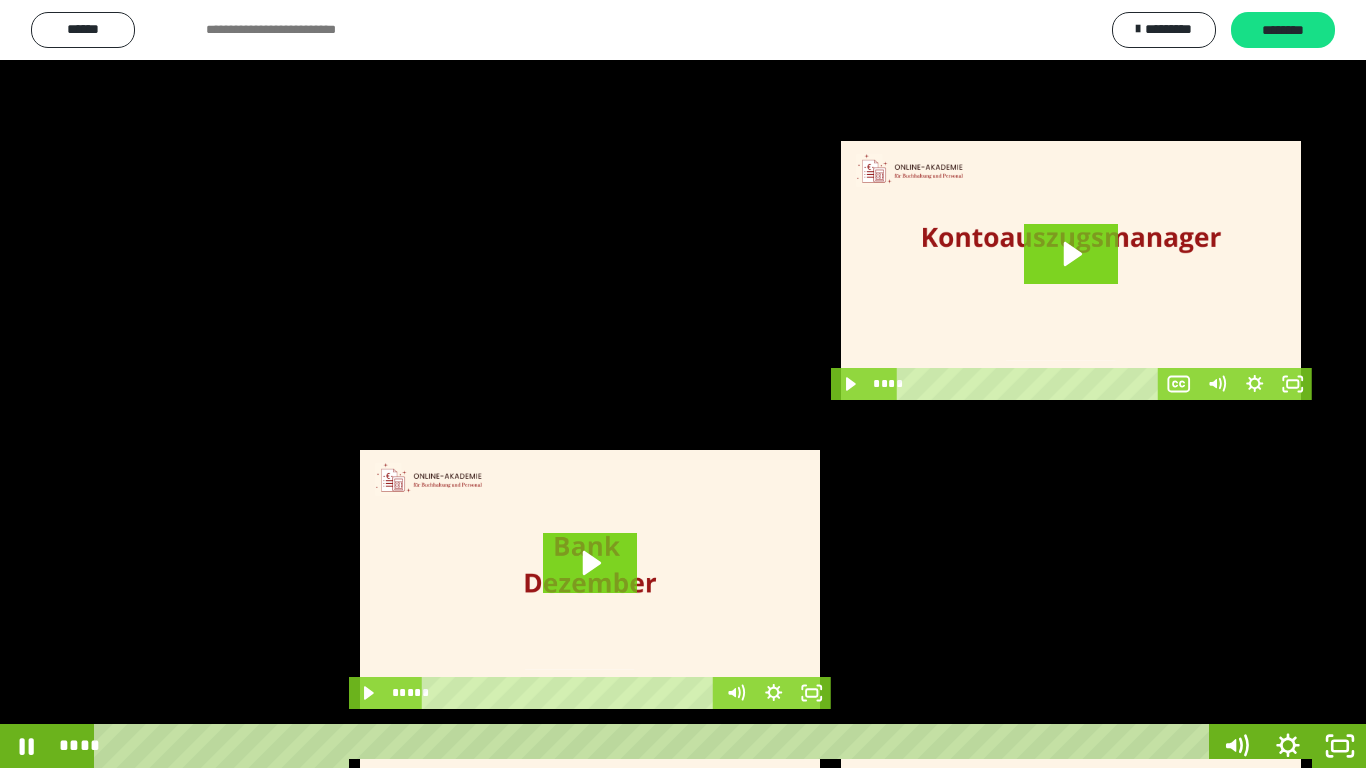 click at bounding box center (683, 384) 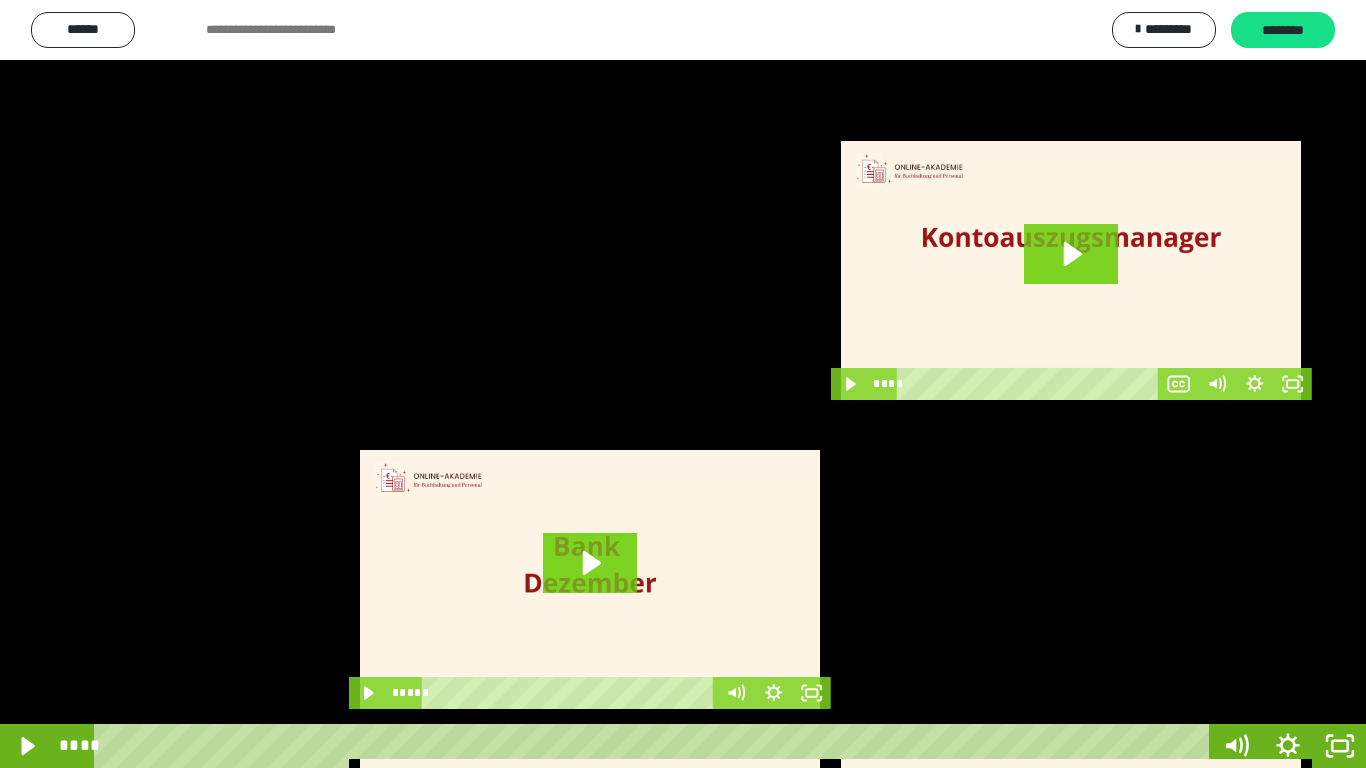 click at bounding box center (683, 384) 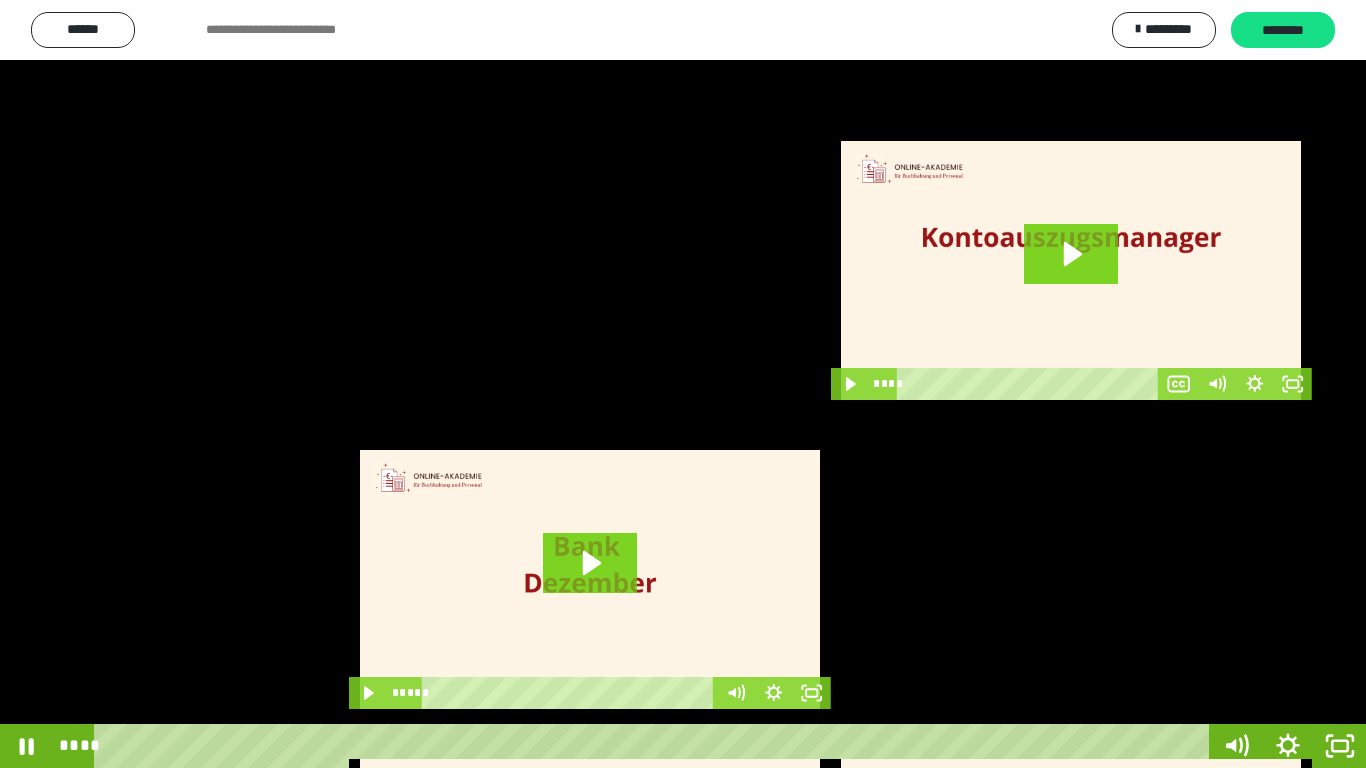 click at bounding box center [683, 384] 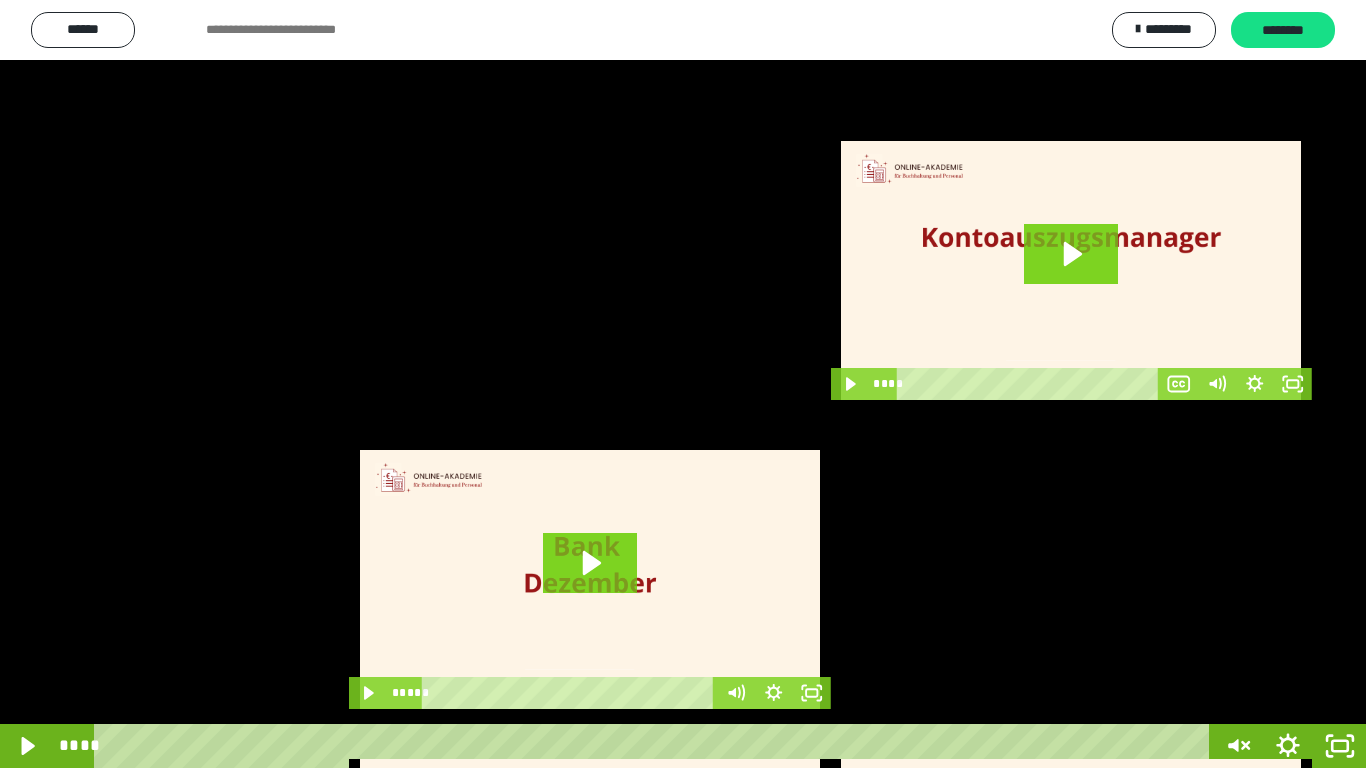 click at bounding box center [683, 384] 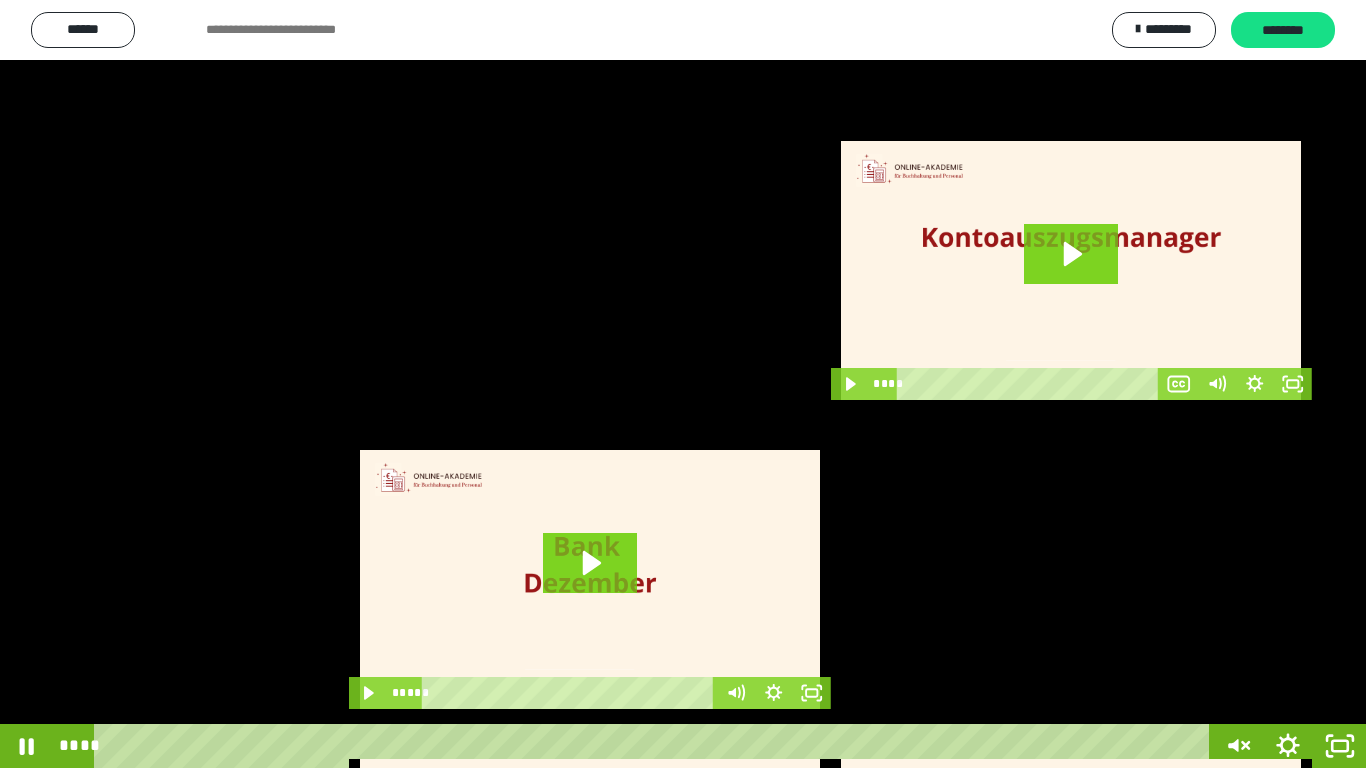 click at bounding box center [683, 384] 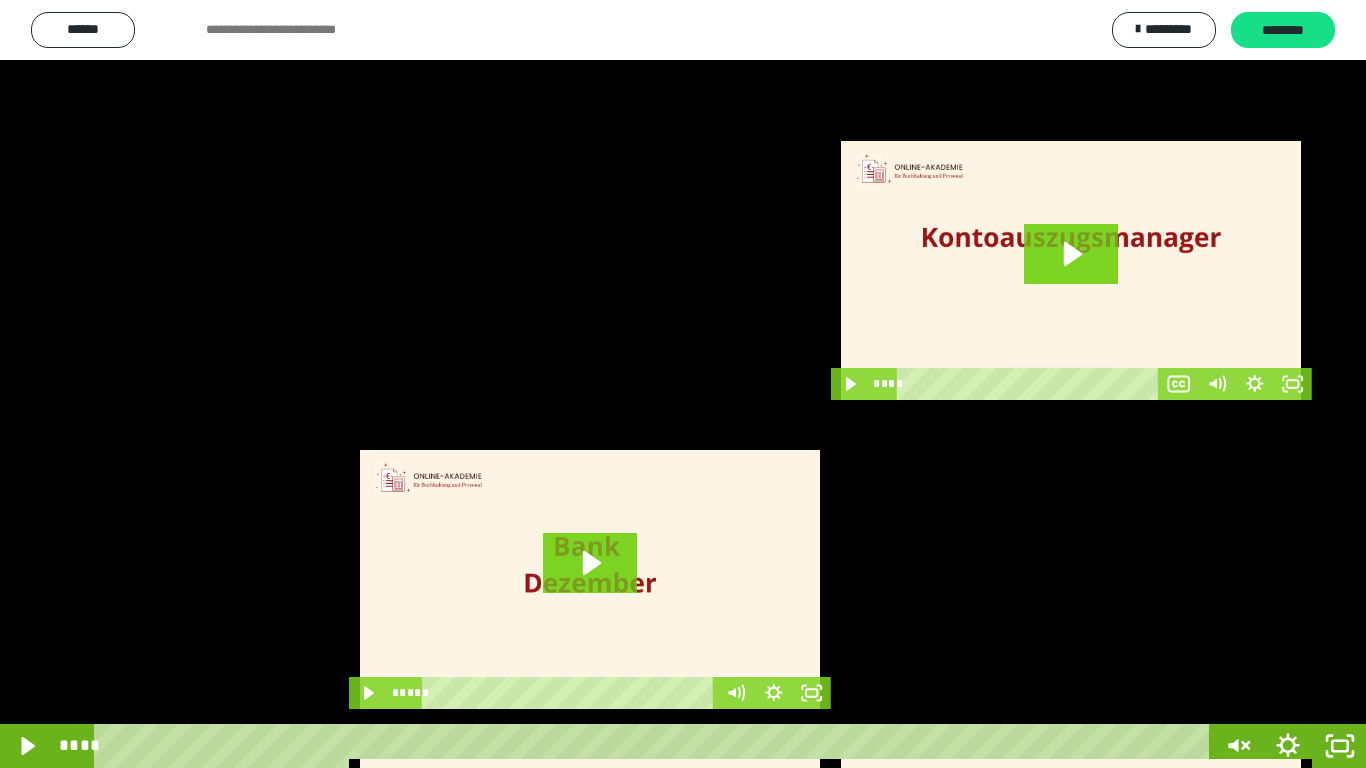 click at bounding box center [683, 384] 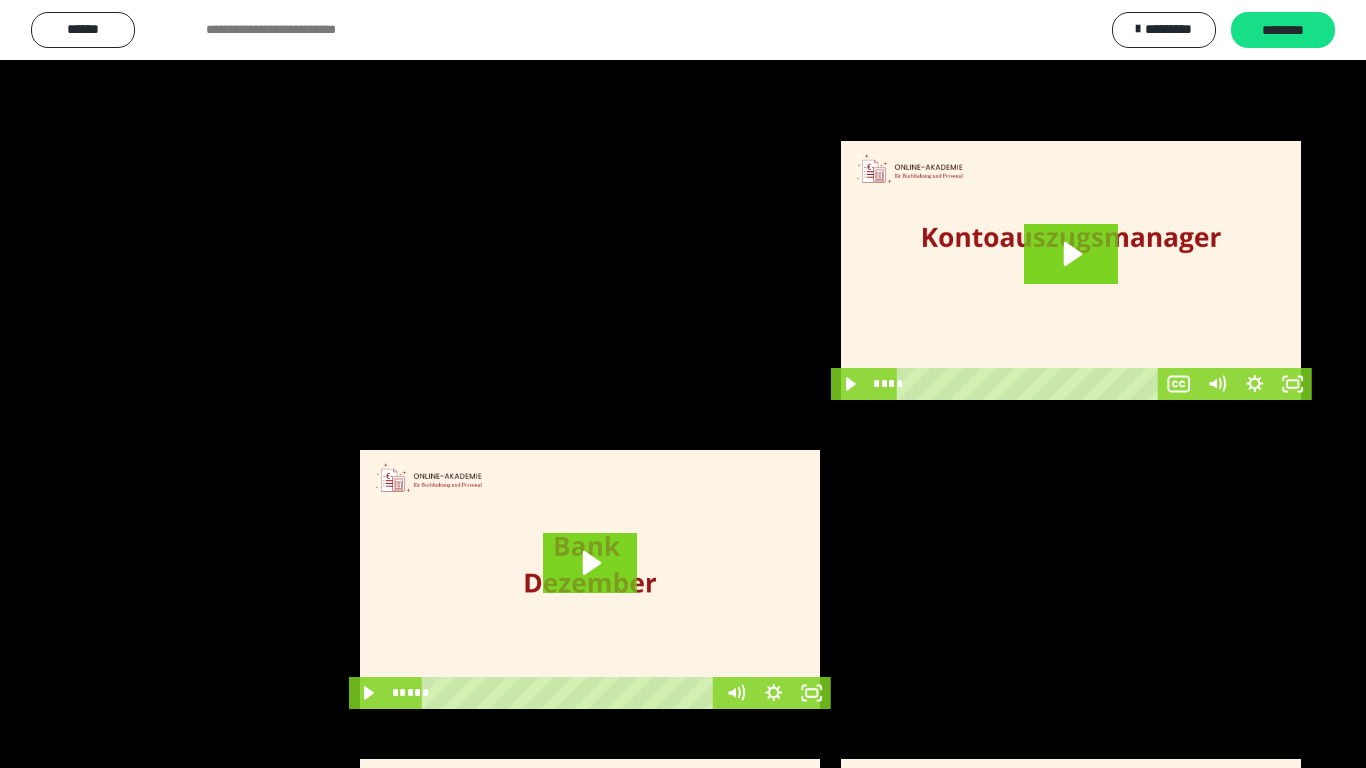 click at bounding box center [683, 384] 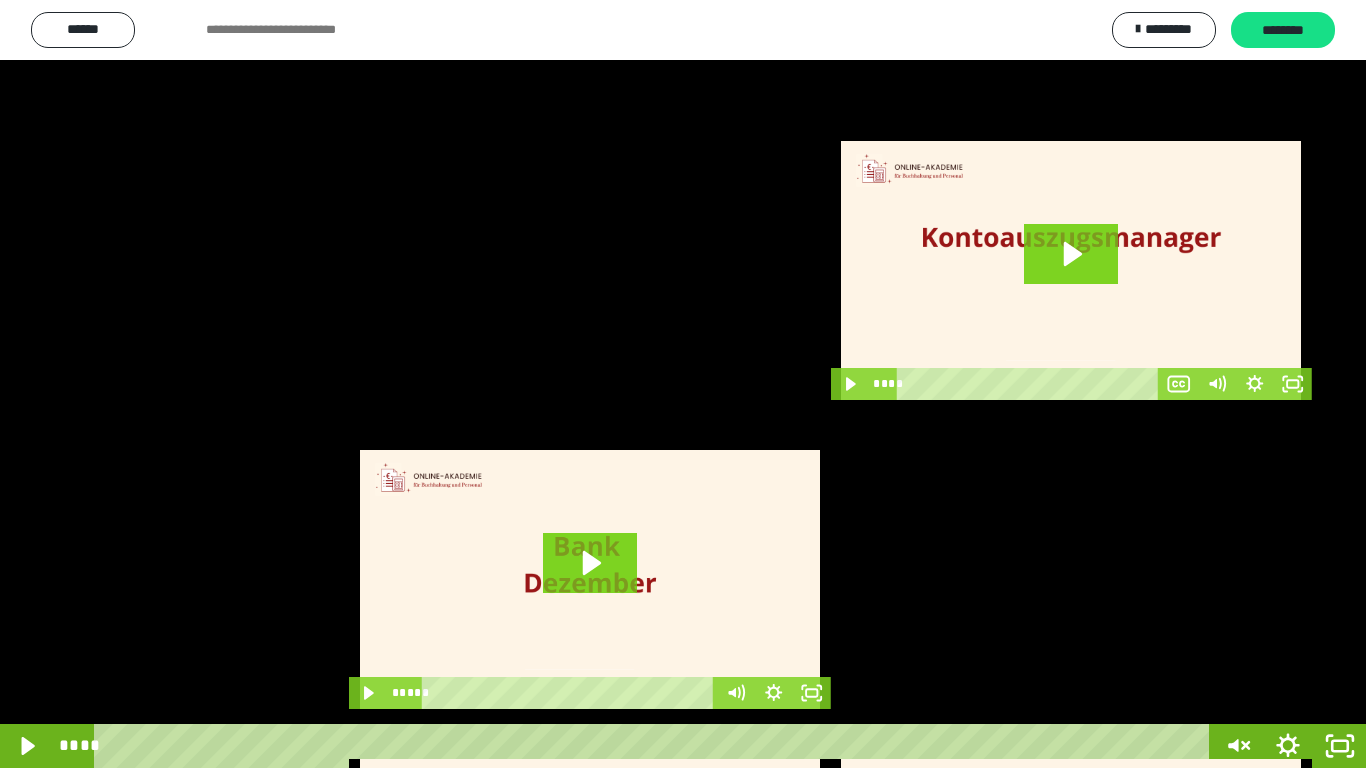 click at bounding box center [683, 384] 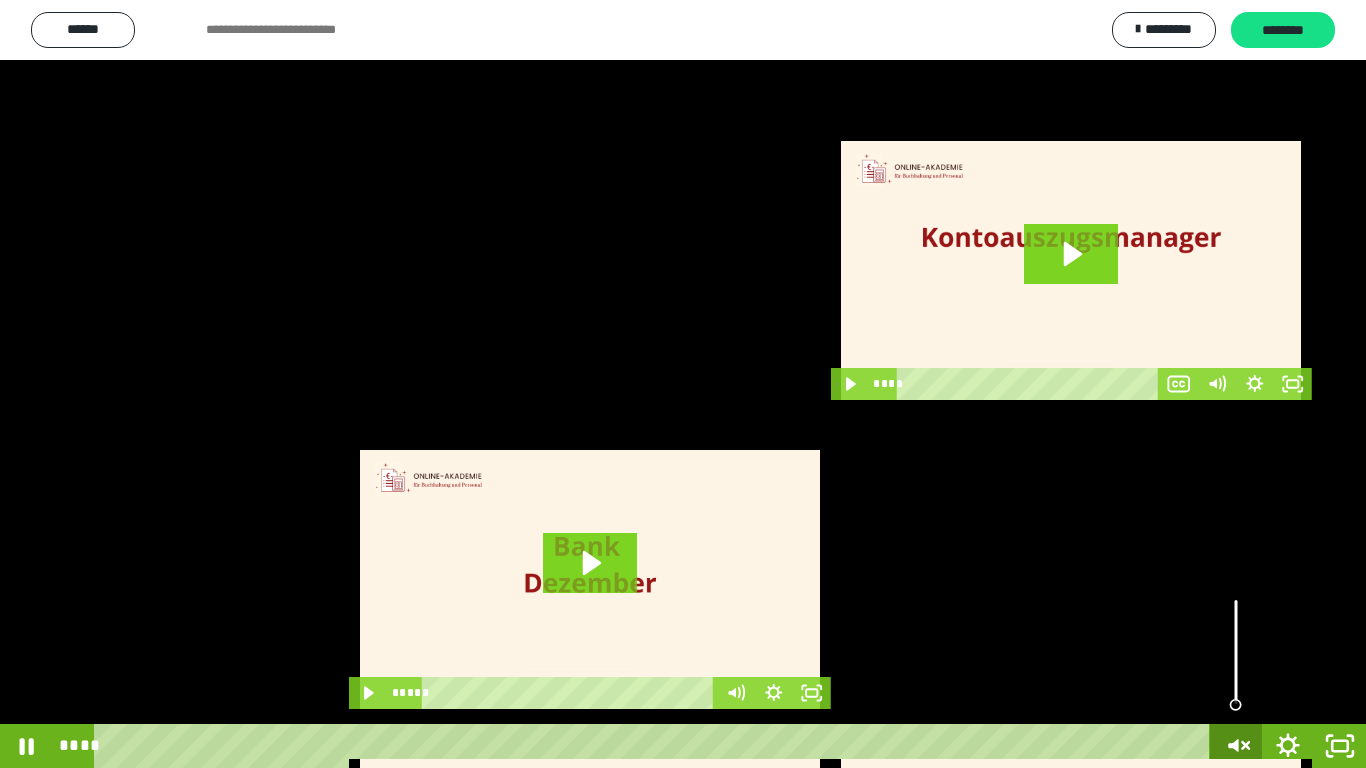 click 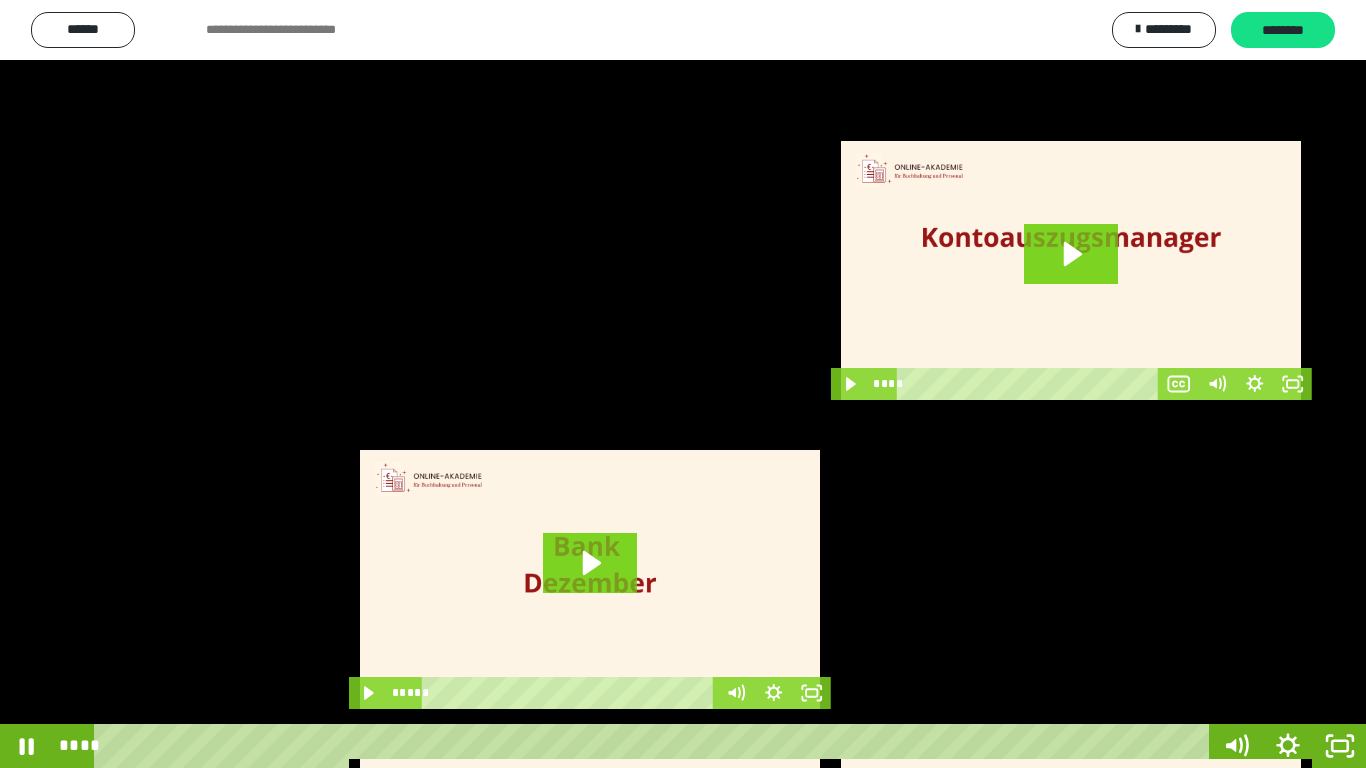 click at bounding box center [683, 384] 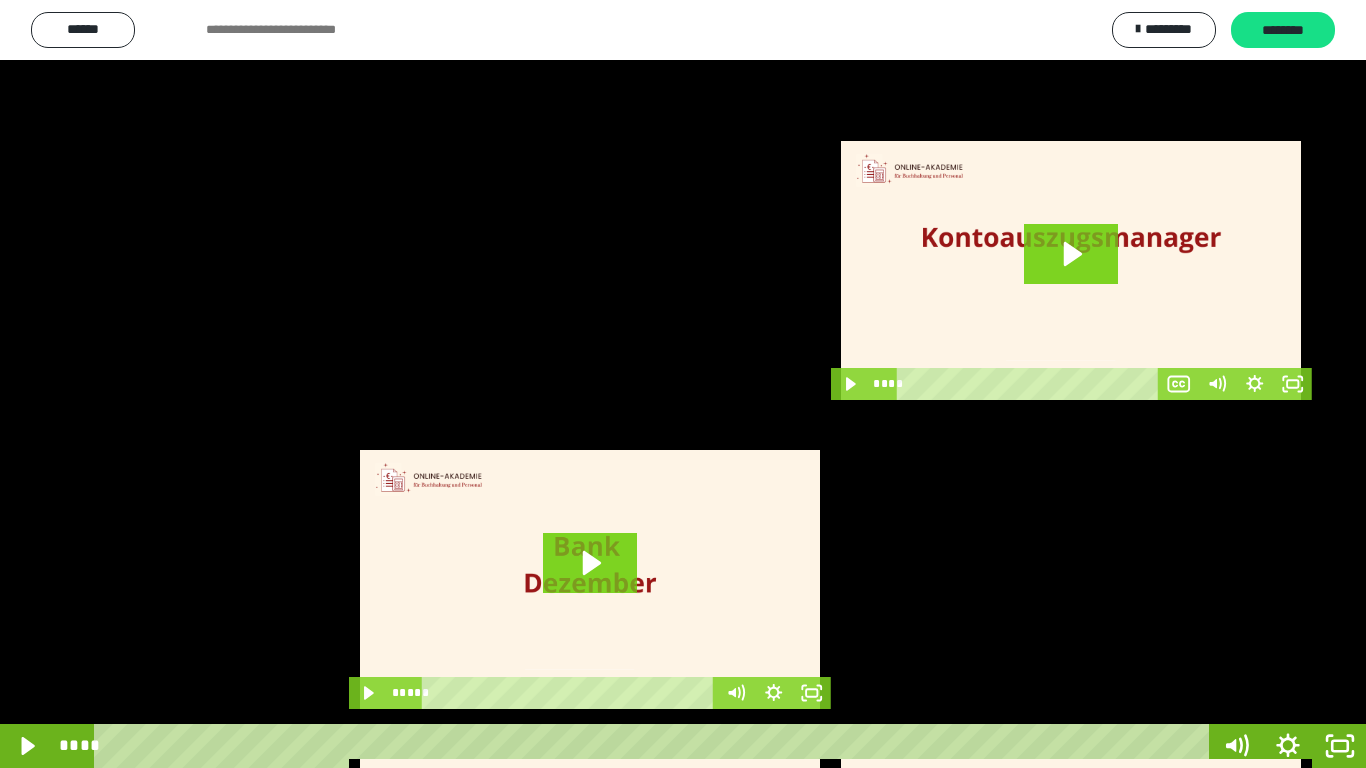 click at bounding box center (683, 384) 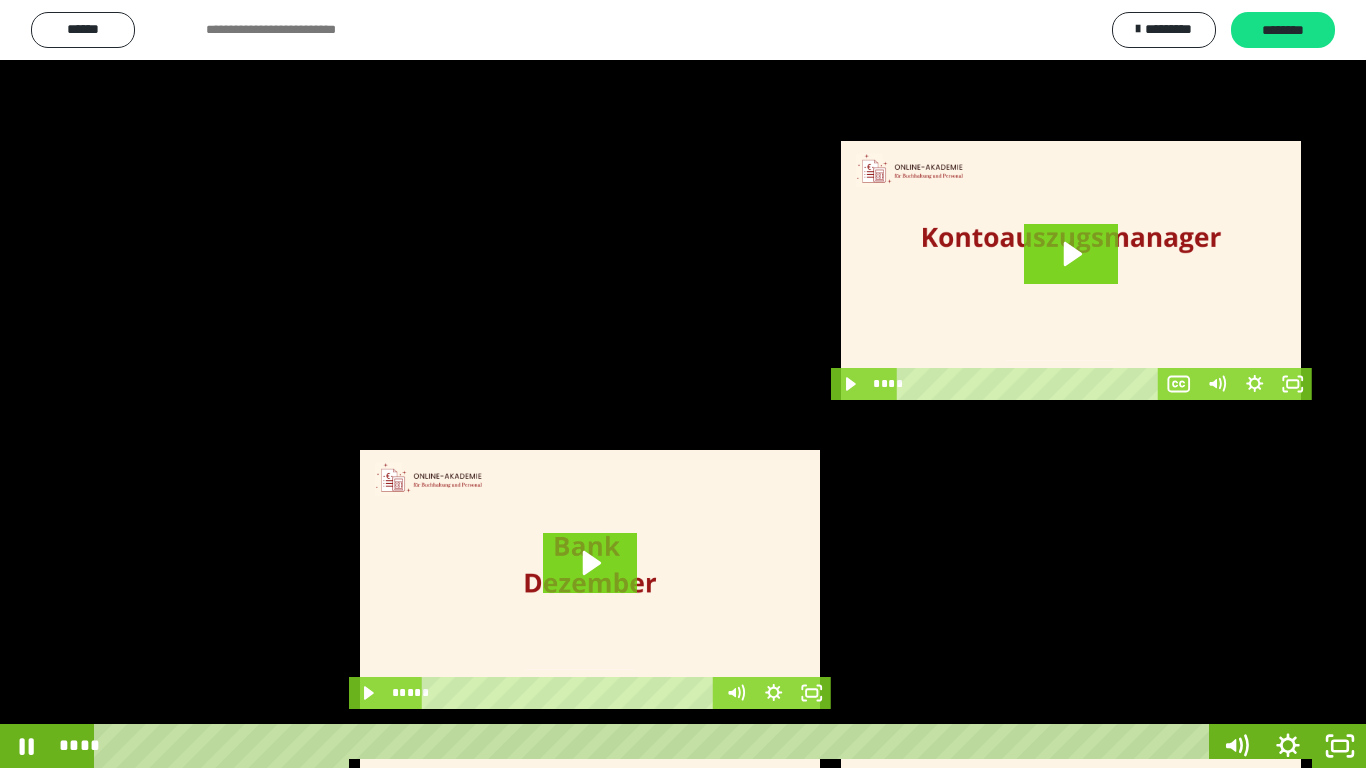 click at bounding box center [683, 384] 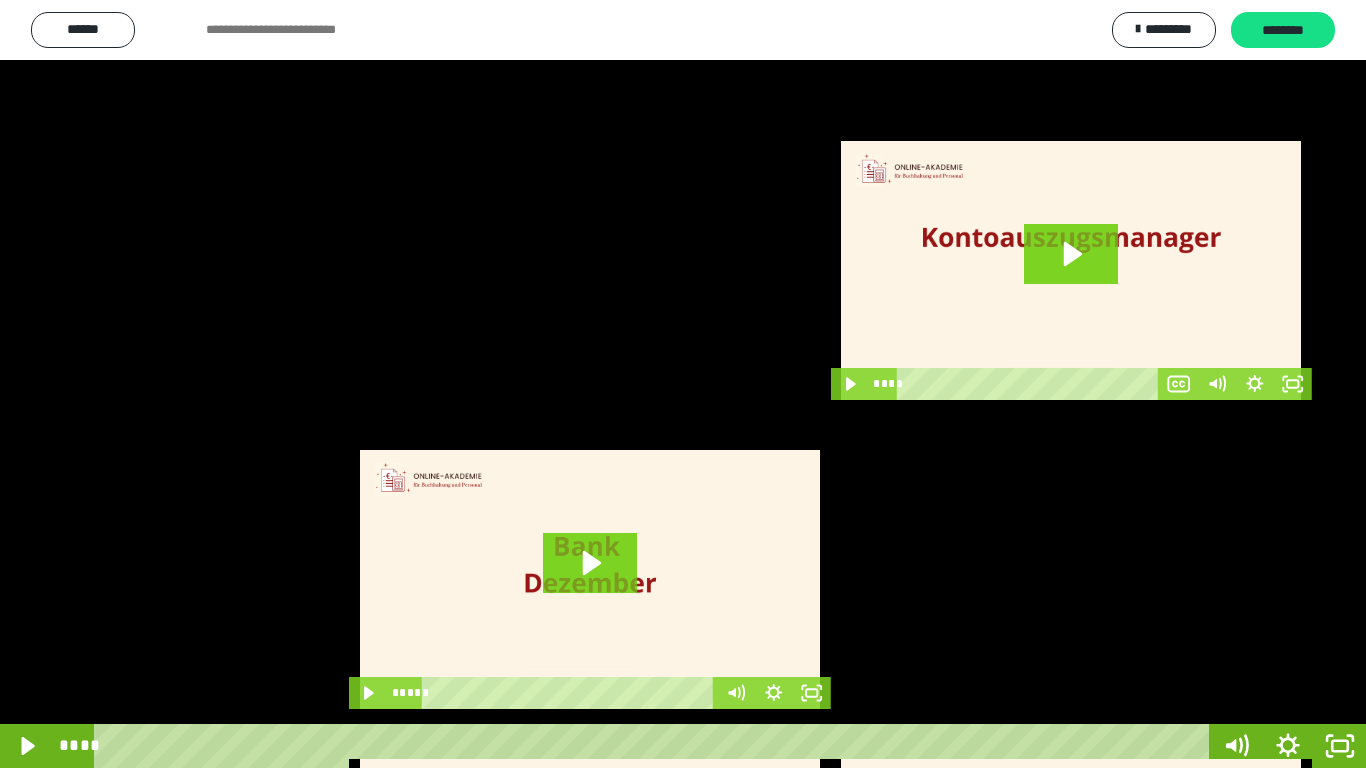 click at bounding box center (683, 384) 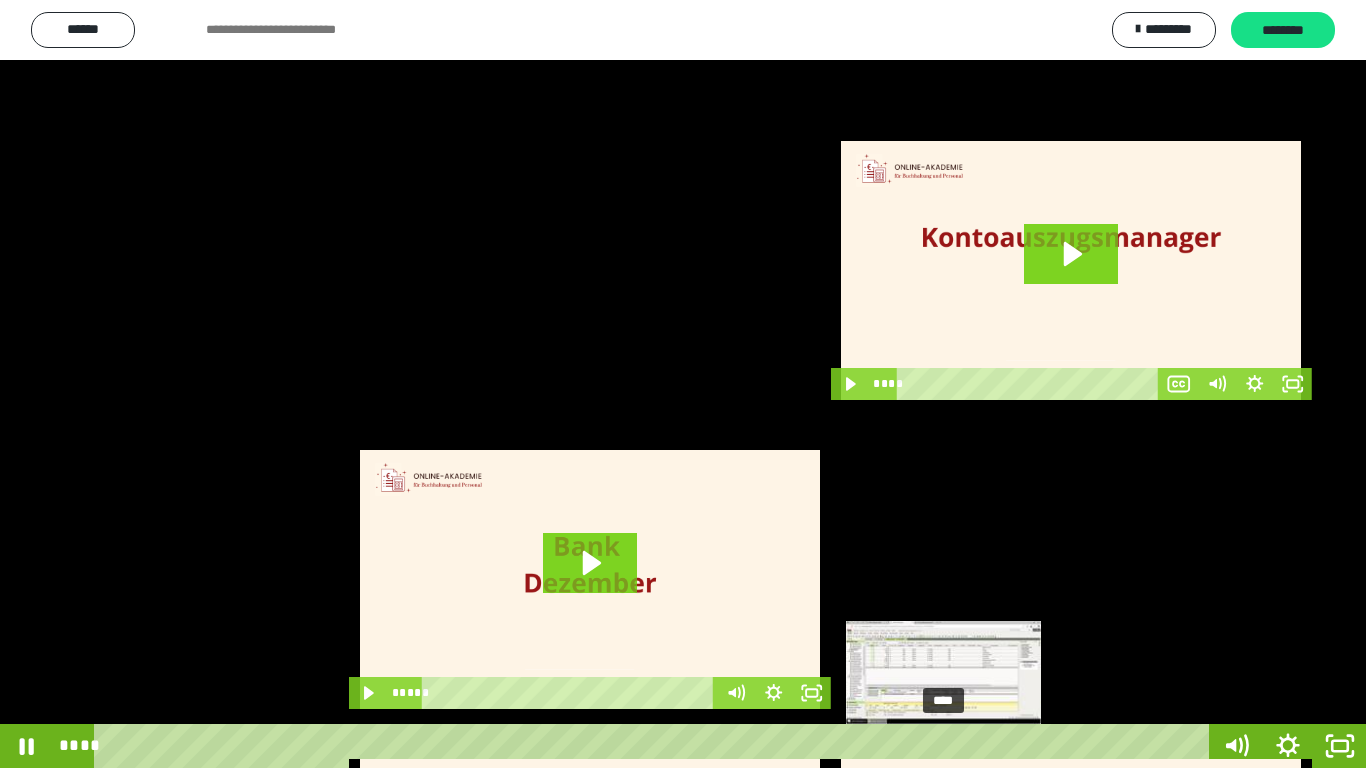 click on "****" at bounding box center (655, 746) 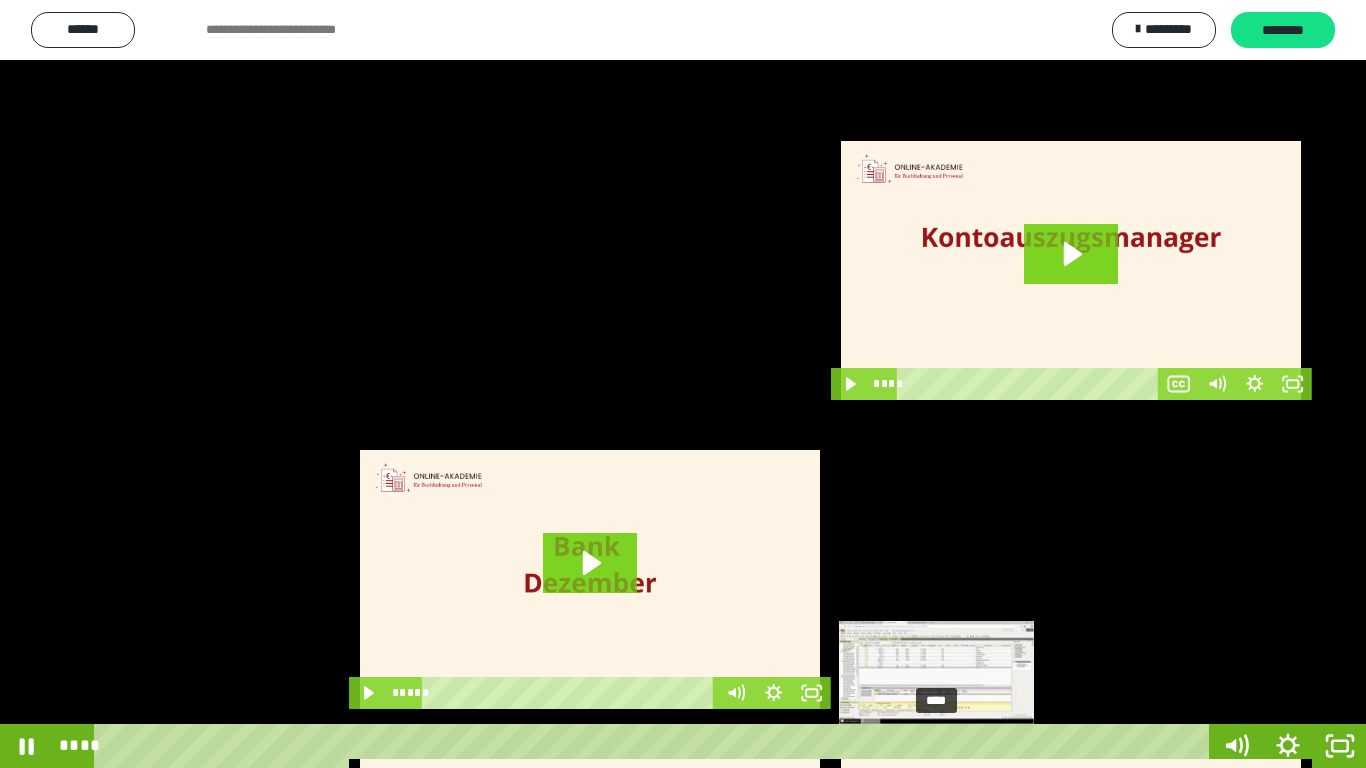 click on "****" at bounding box center [655, 746] 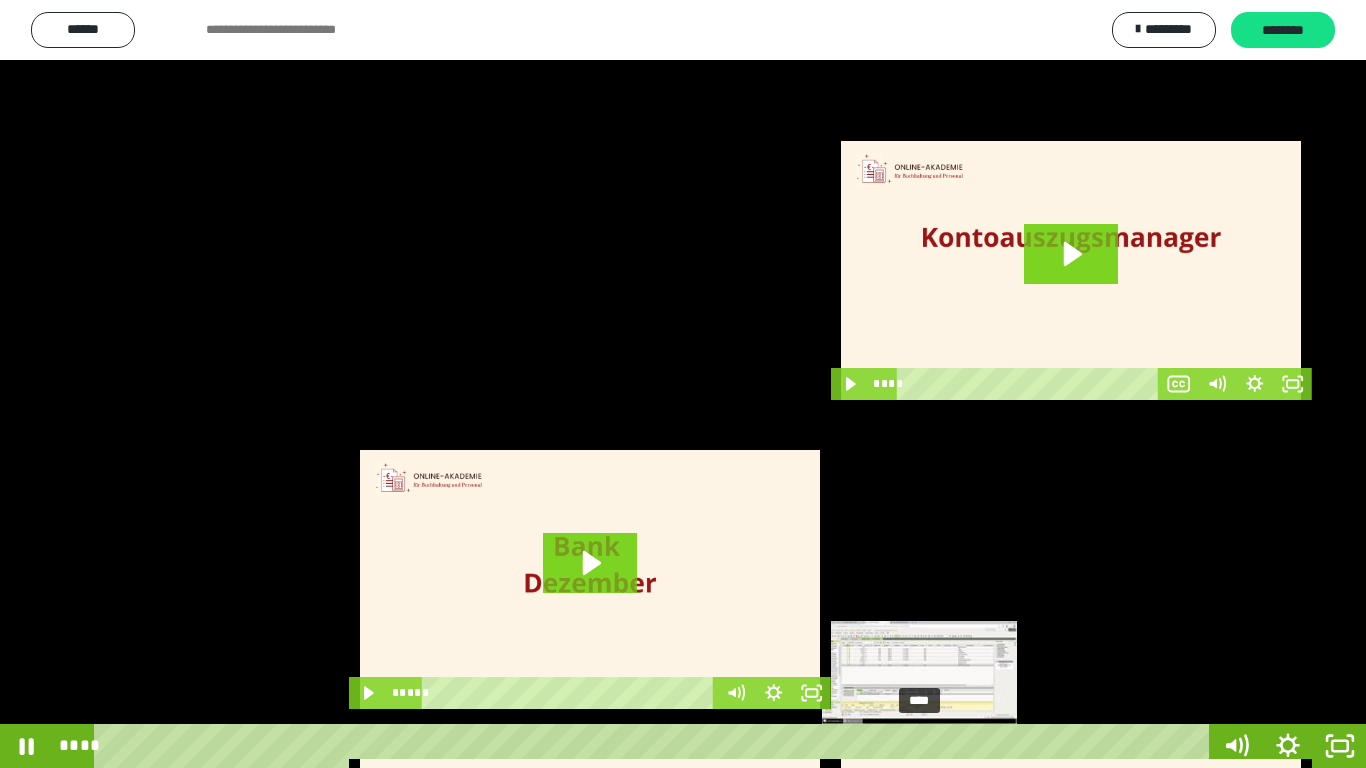 click on "****" at bounding box center (655, 746) 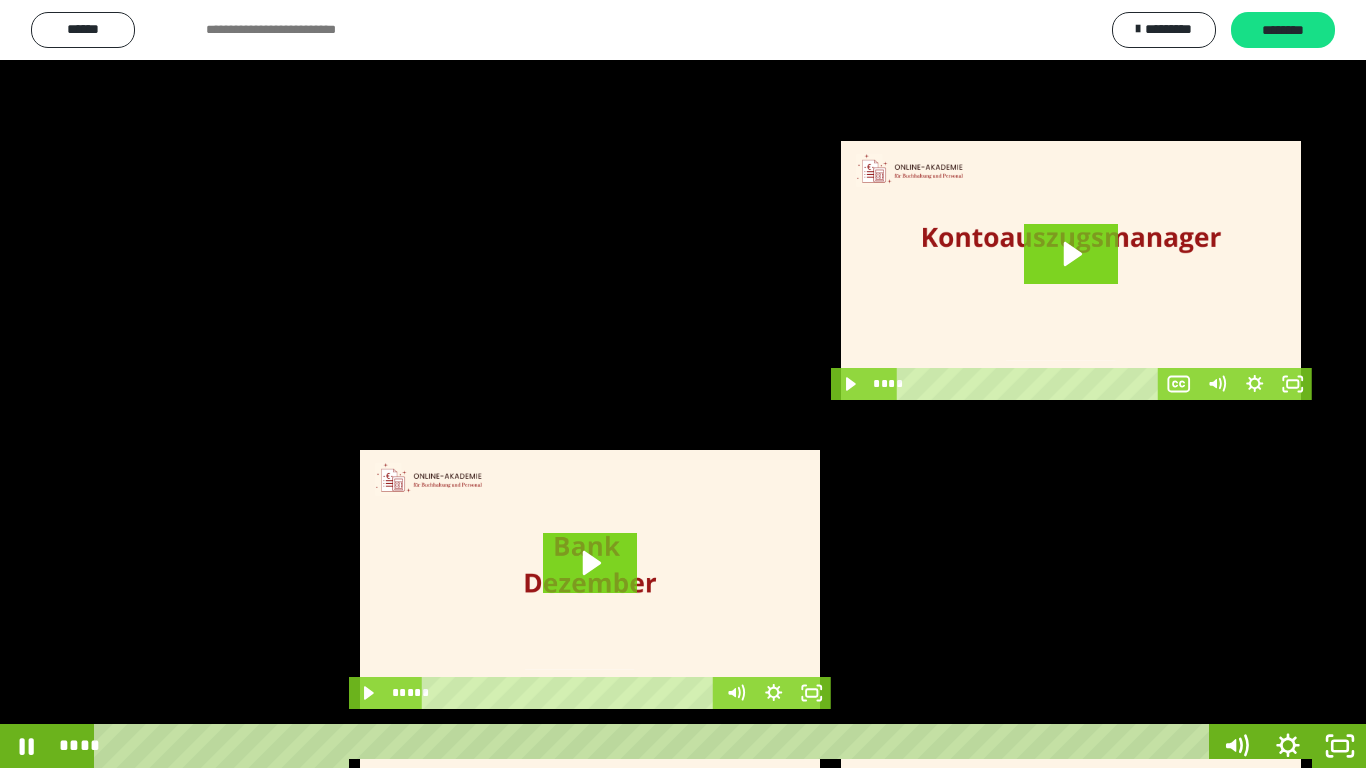 click at bounding box center (683, 384) 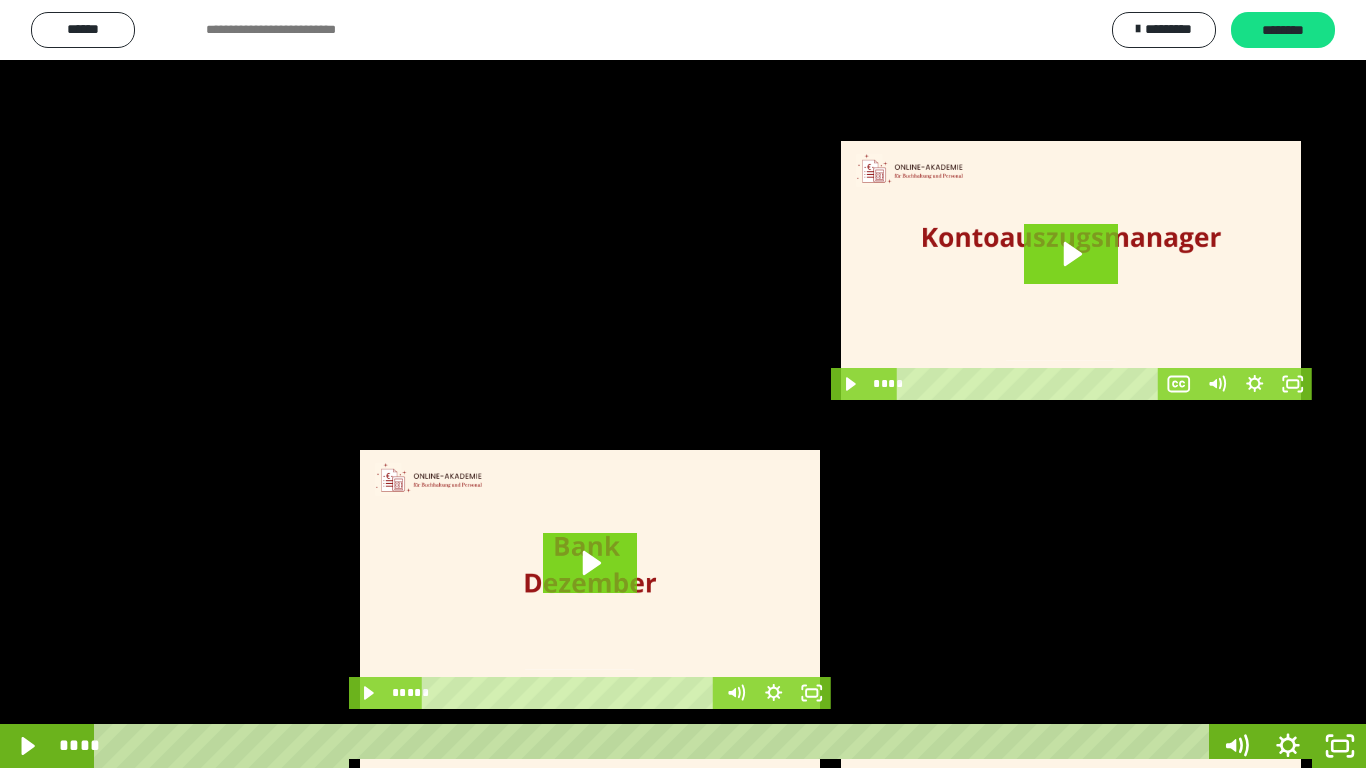 click at bounding box center (683, 384) 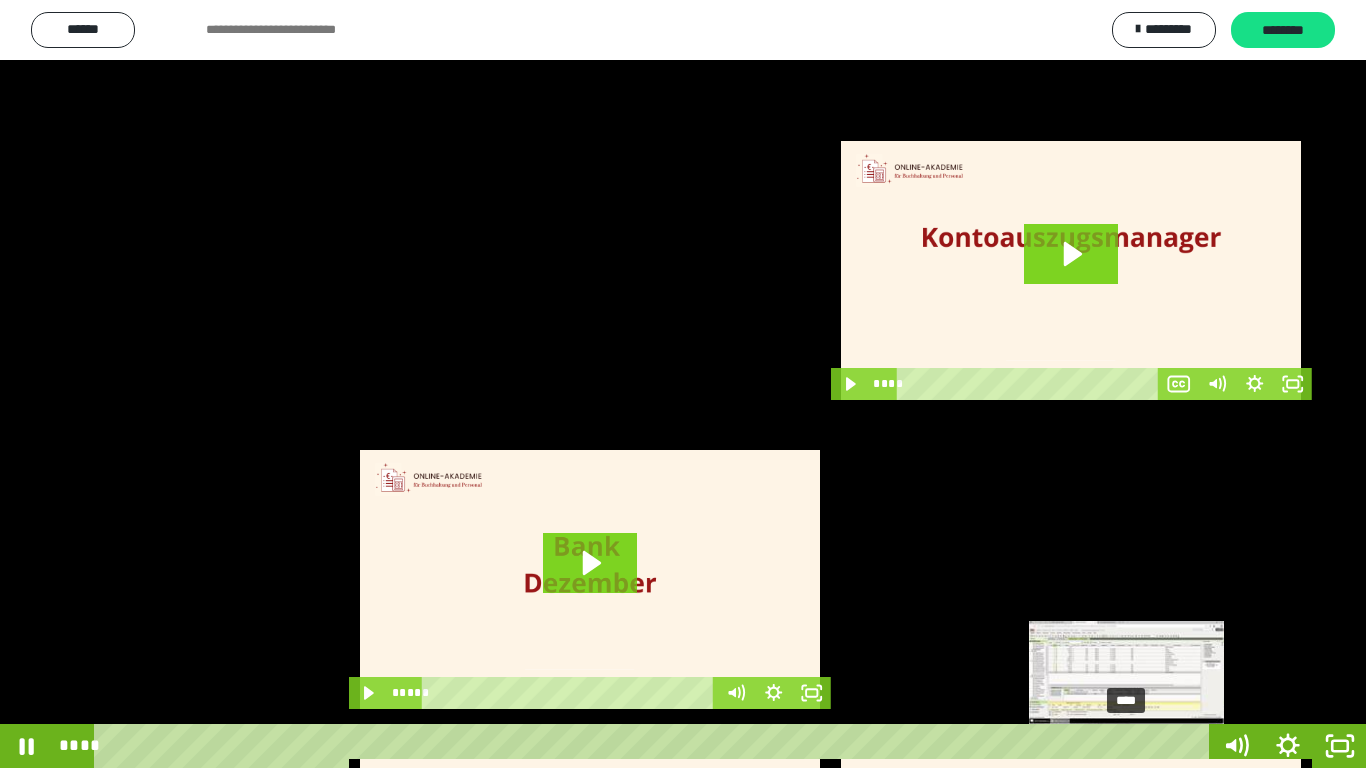 click on "****" at bounding box center [655, 746] 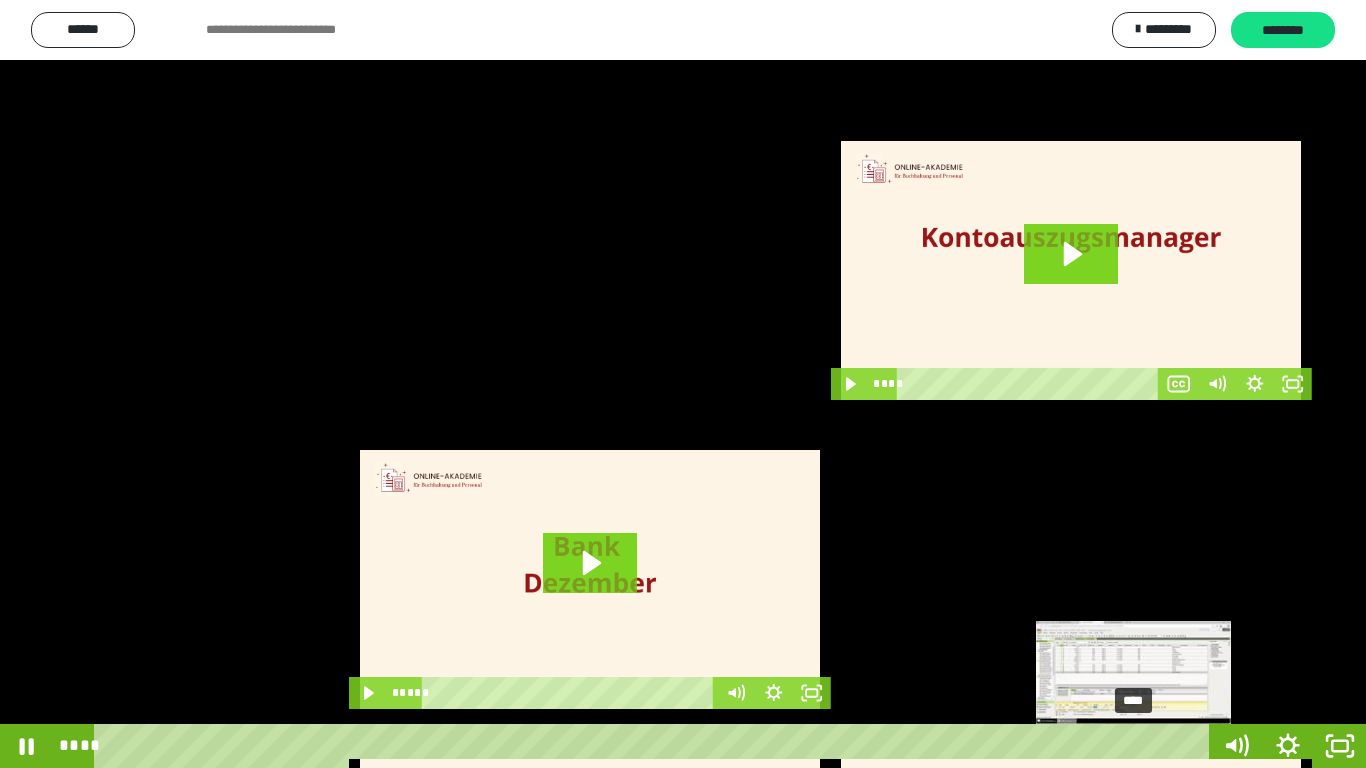 click at bounding box center (1133, 746) 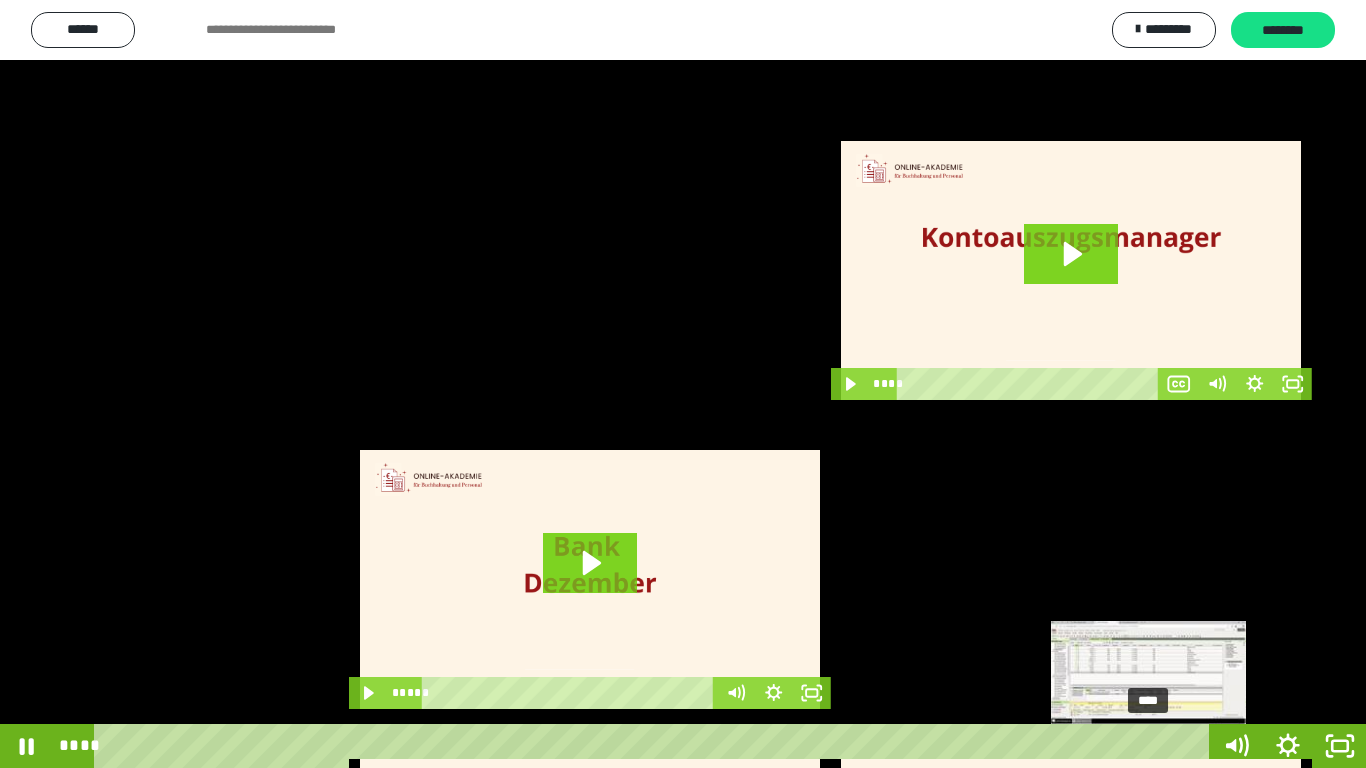 click on "****" at bounding box center (655, 746) 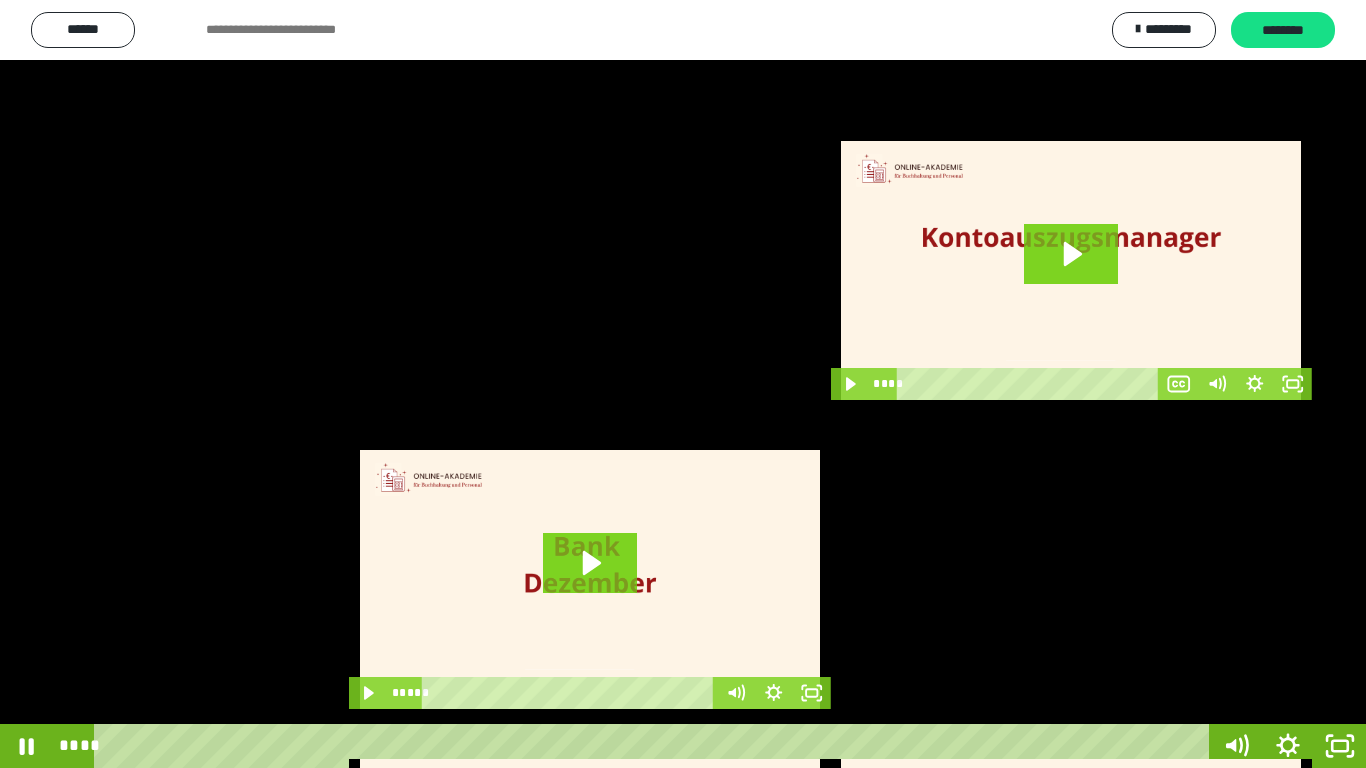 click at bounding box center [683, 384] 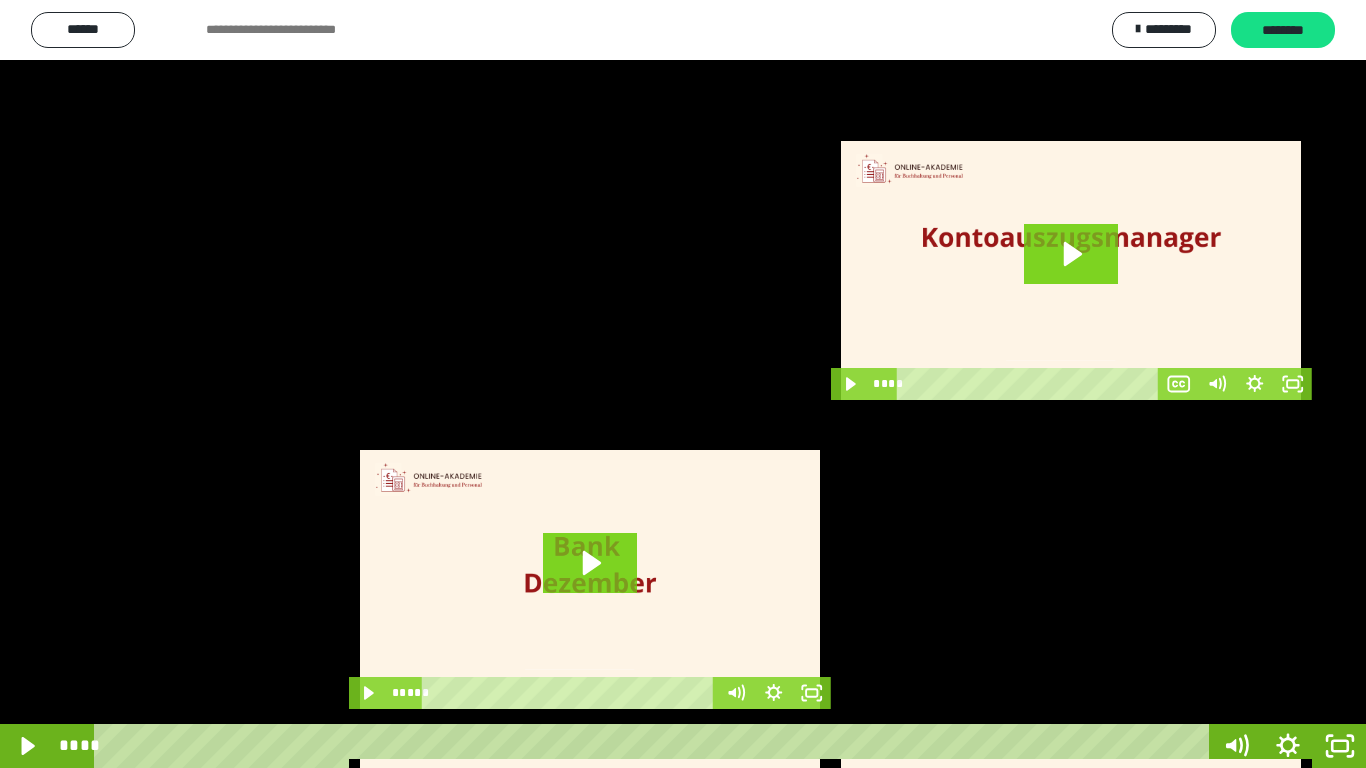 click at bounding box center [683, 384] 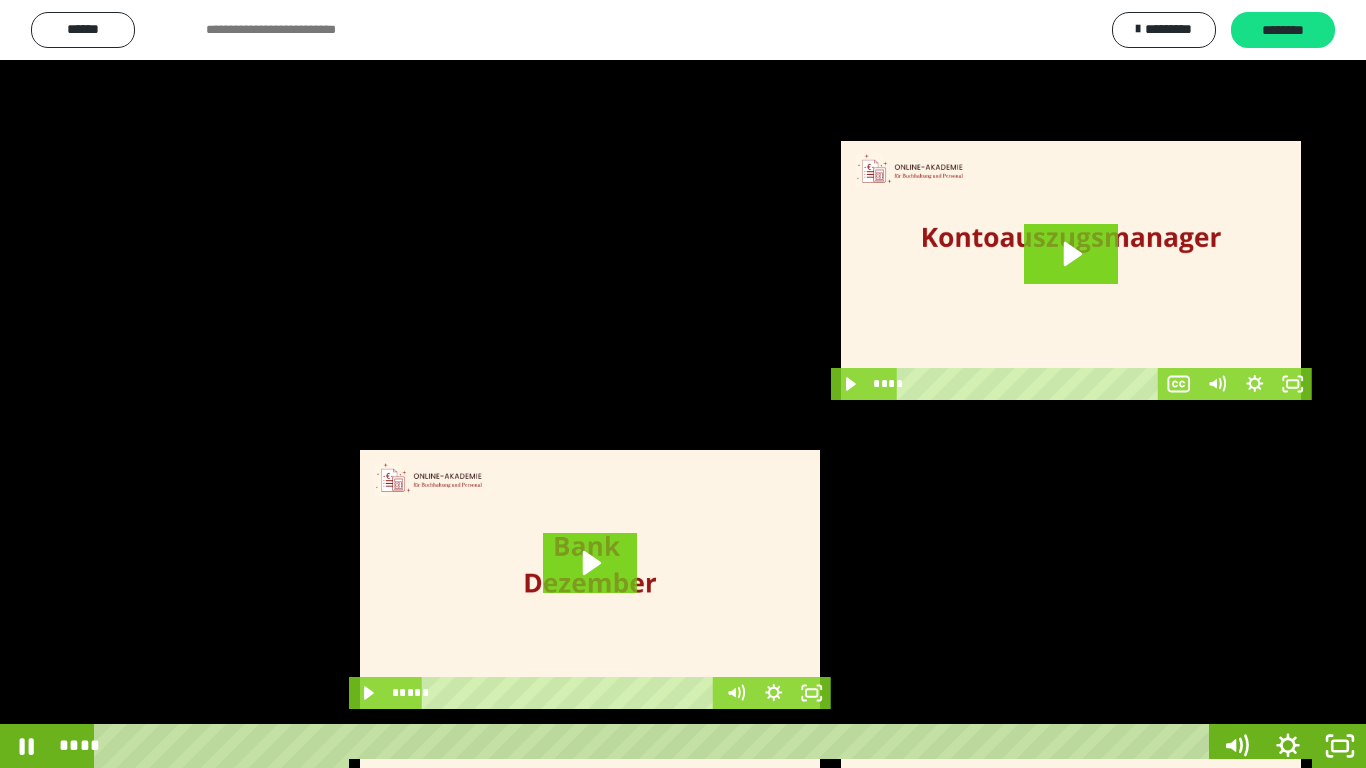 click at bounding box center (683, 384) 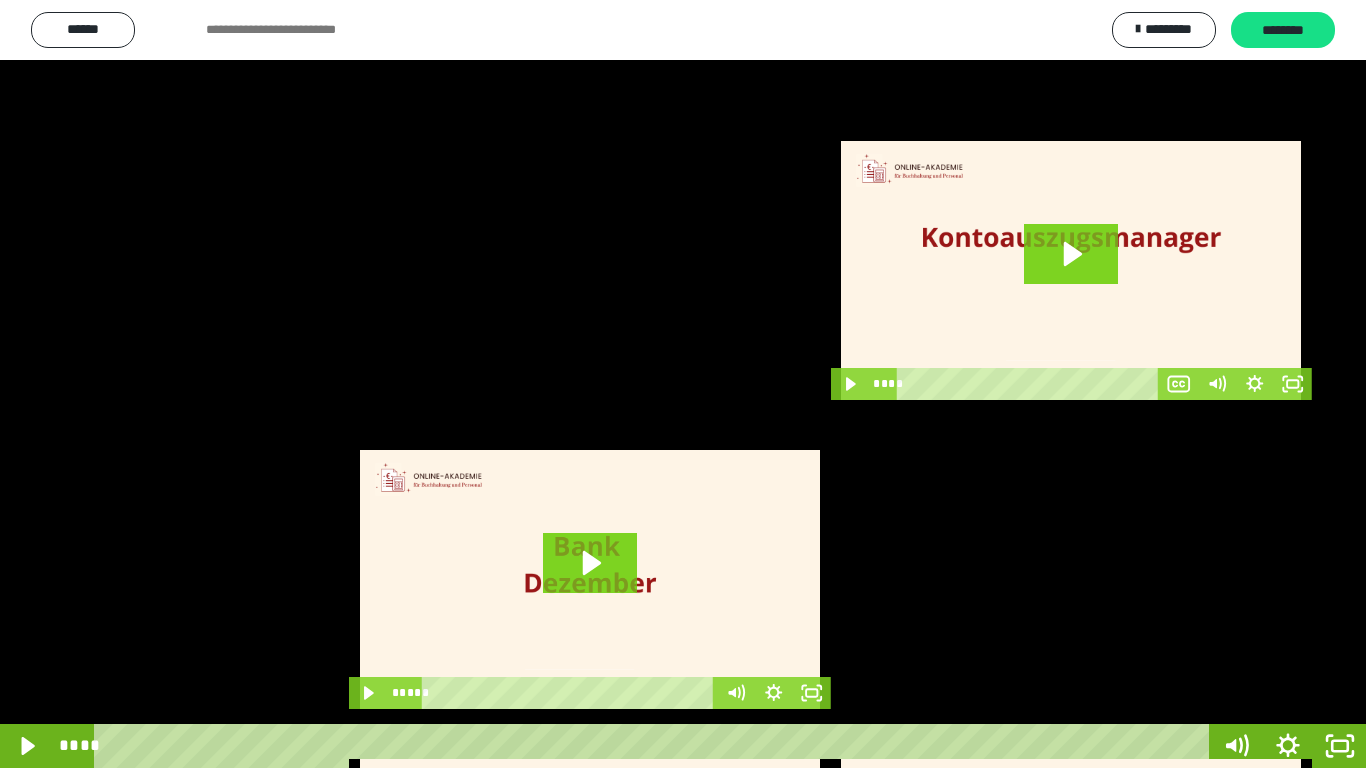click at bounding box center (683, 384) 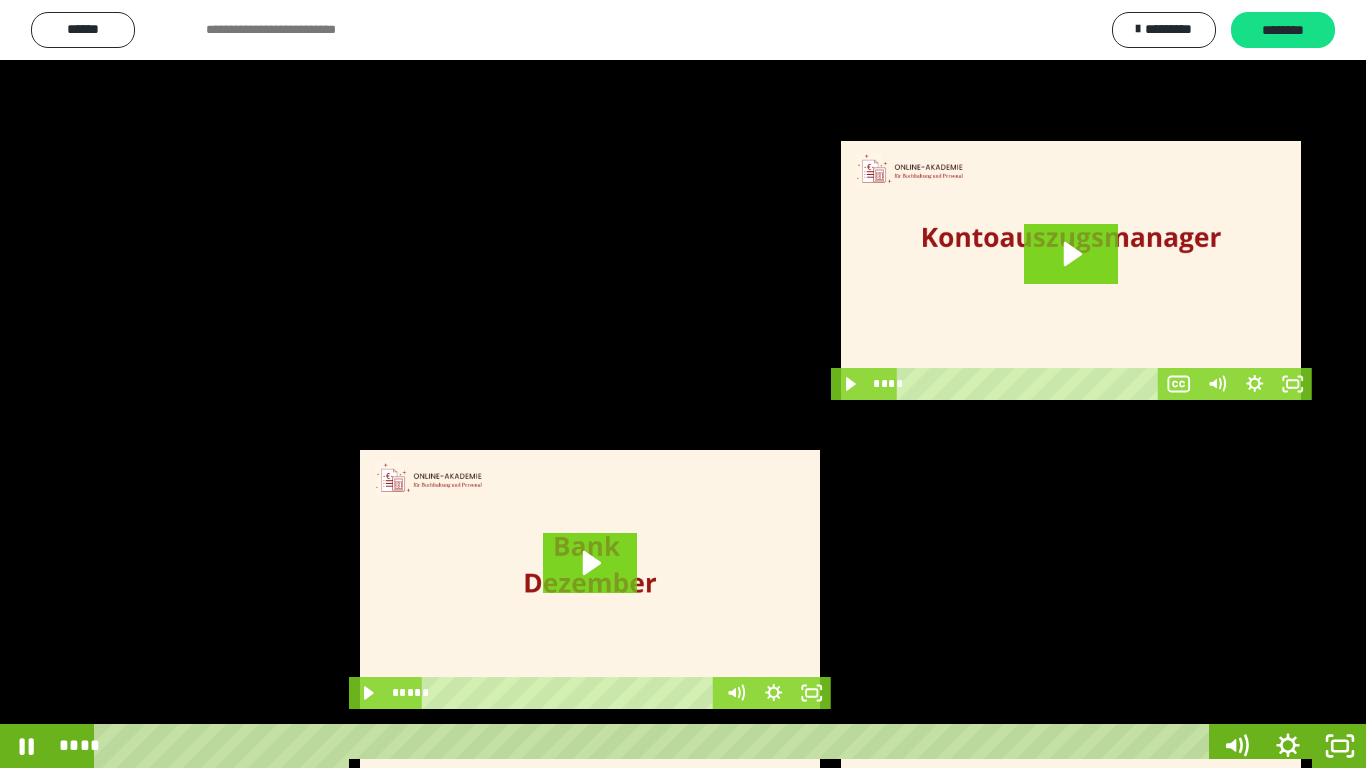 click at bounding box center [683, 384] 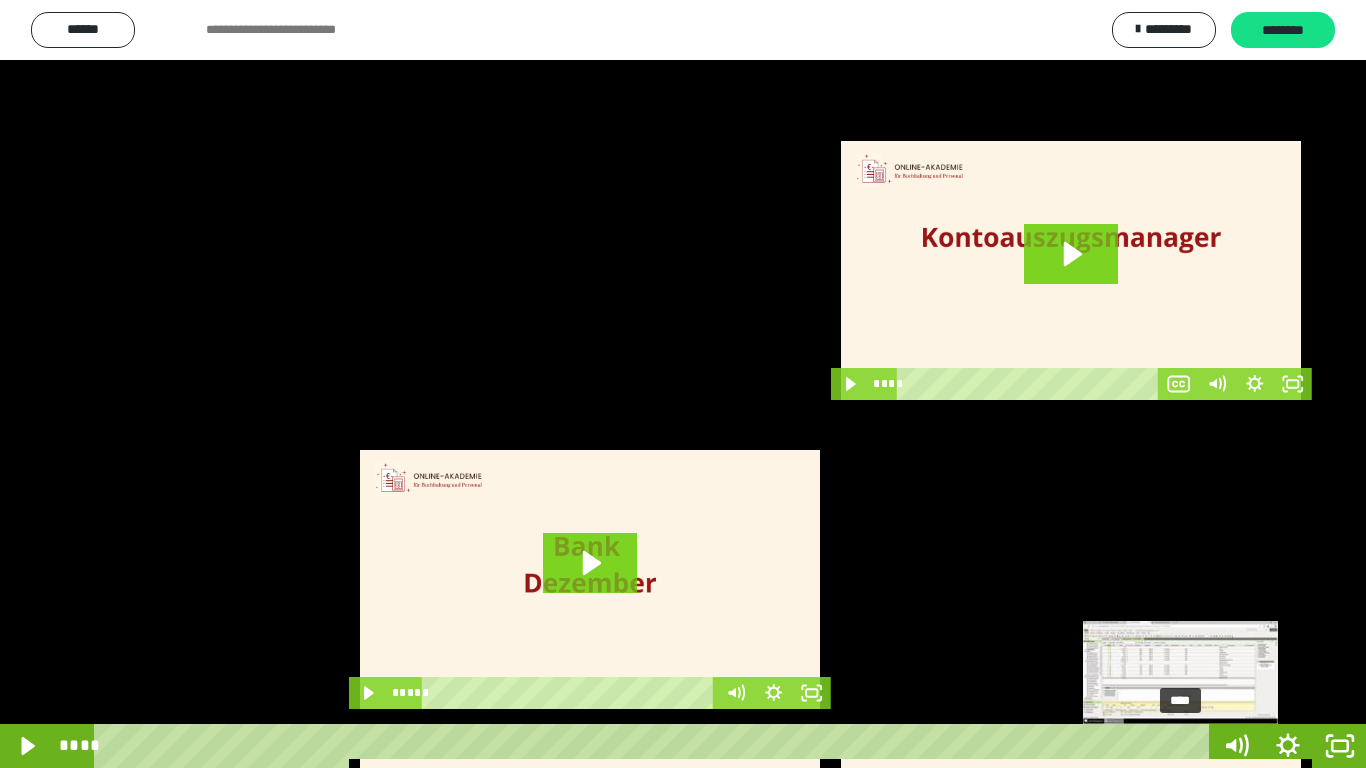 click on "****" at bounding box center (655, 746) 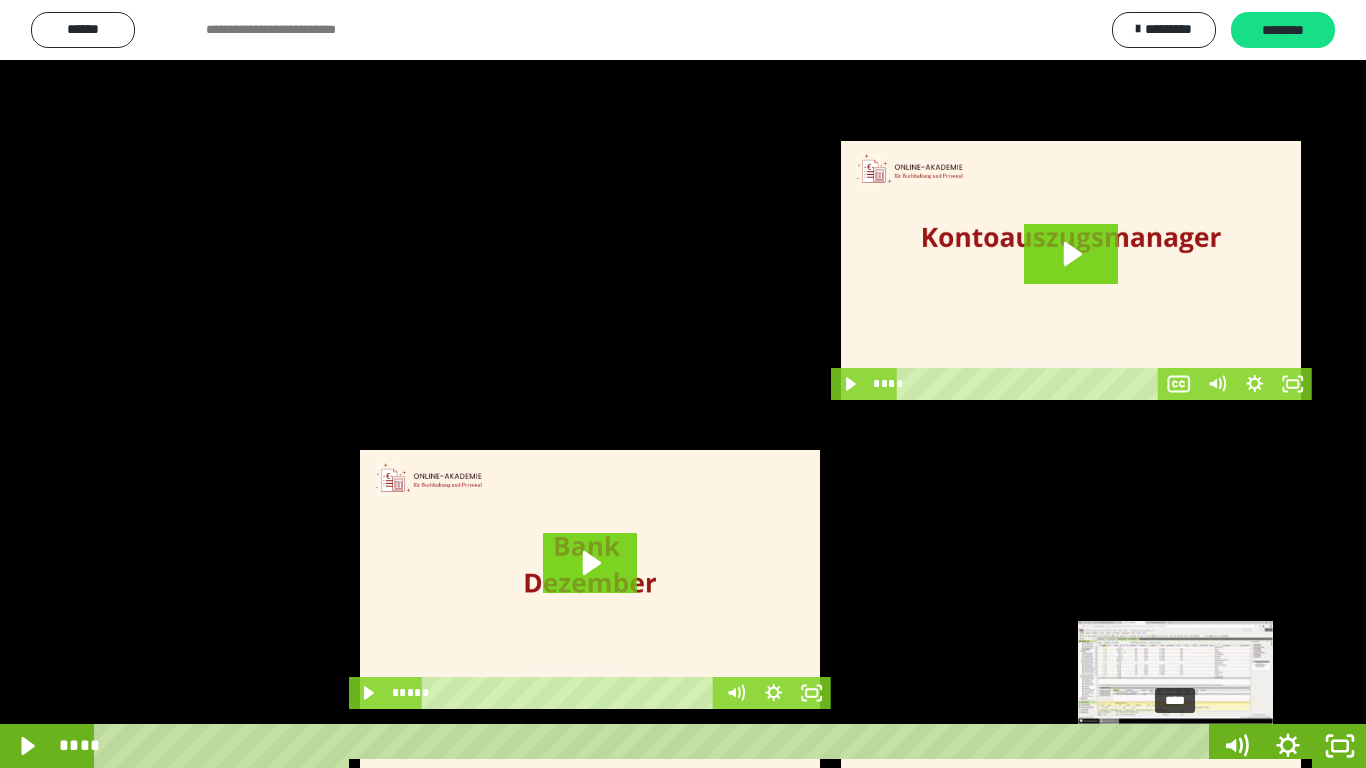 click at bounding box center (1175, 746) 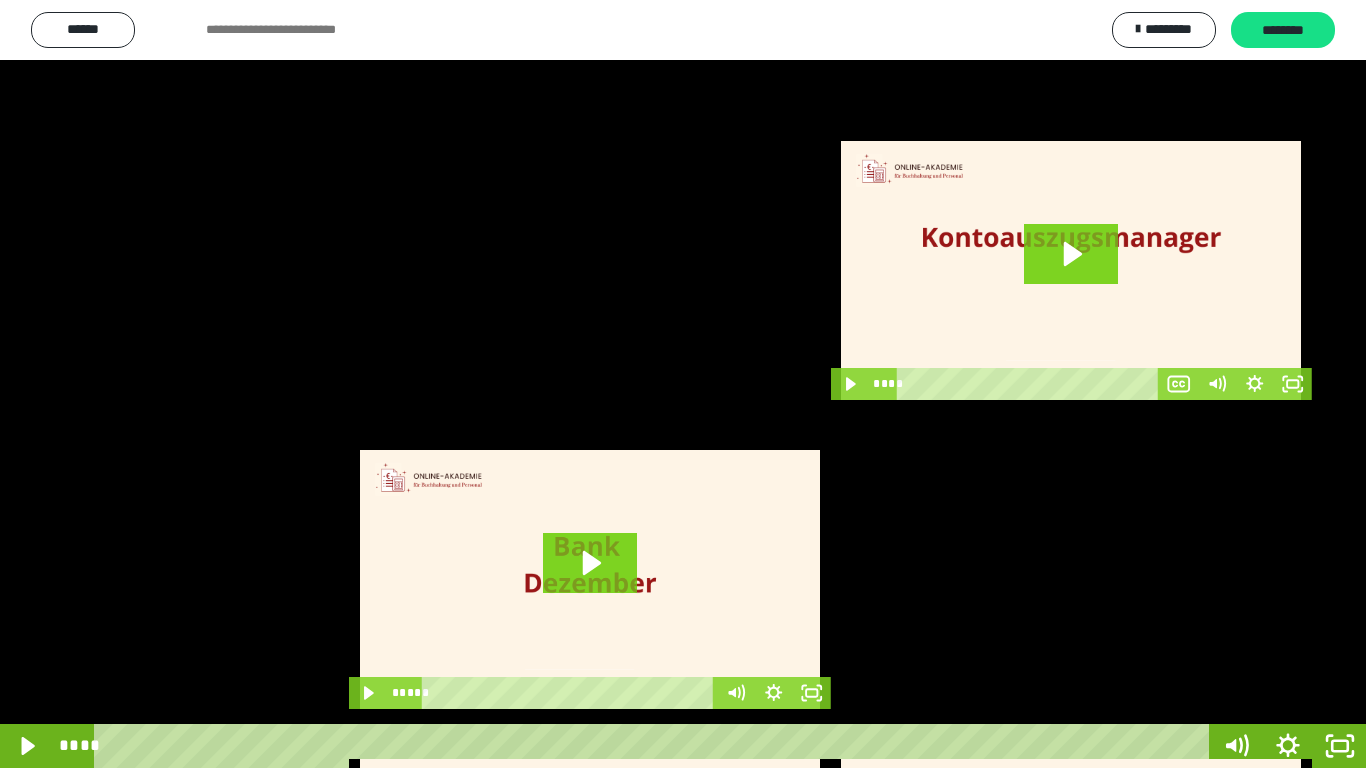 click at bounding box center (683, 384) 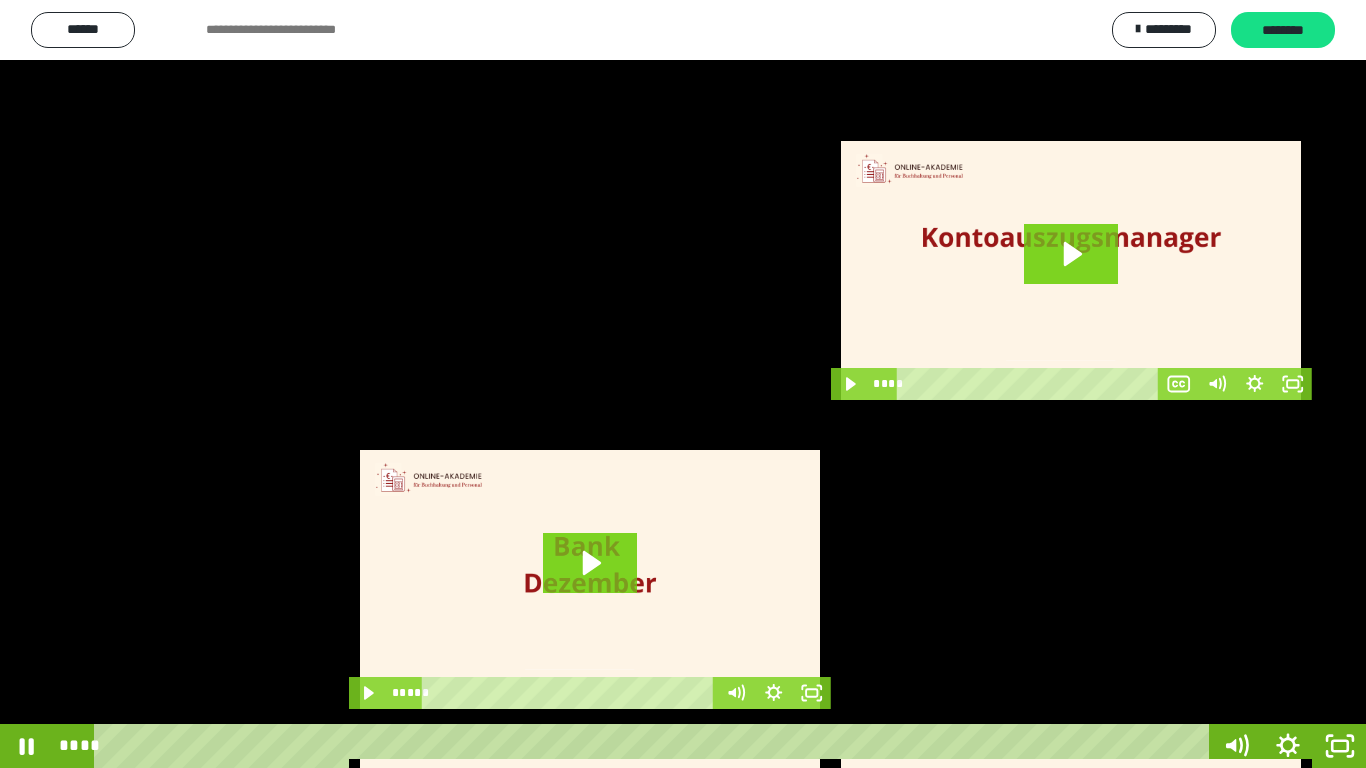 click at bounding box center [683, 384] 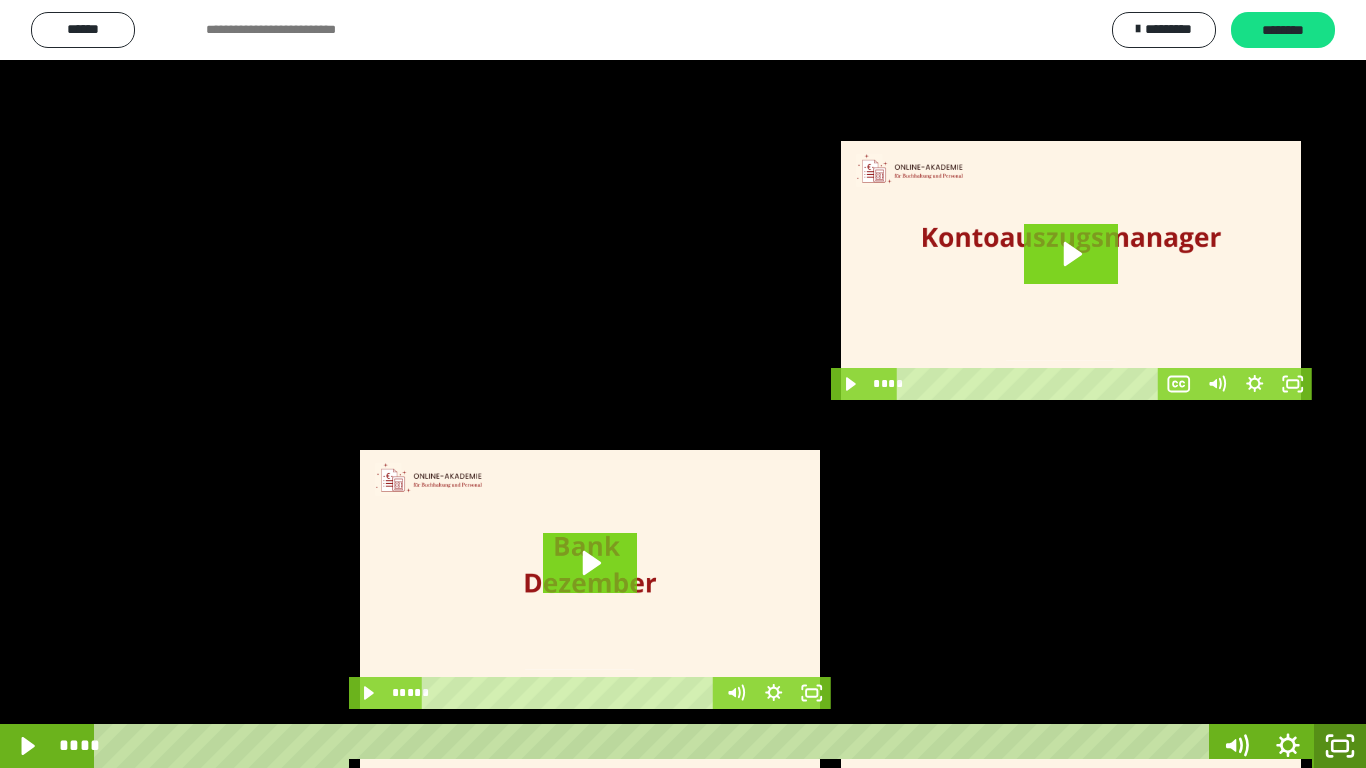 click 